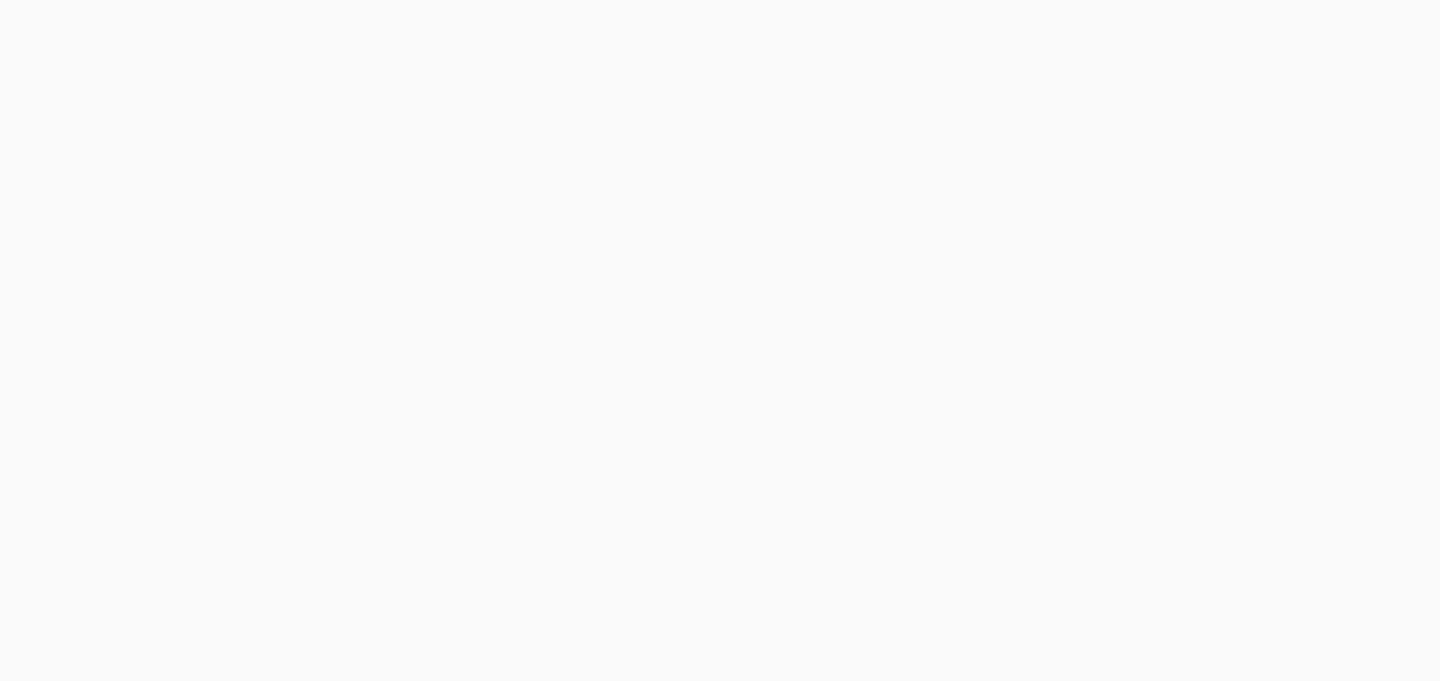 scroll, scrollTop: 0, scrollLeft: 0, axis: both 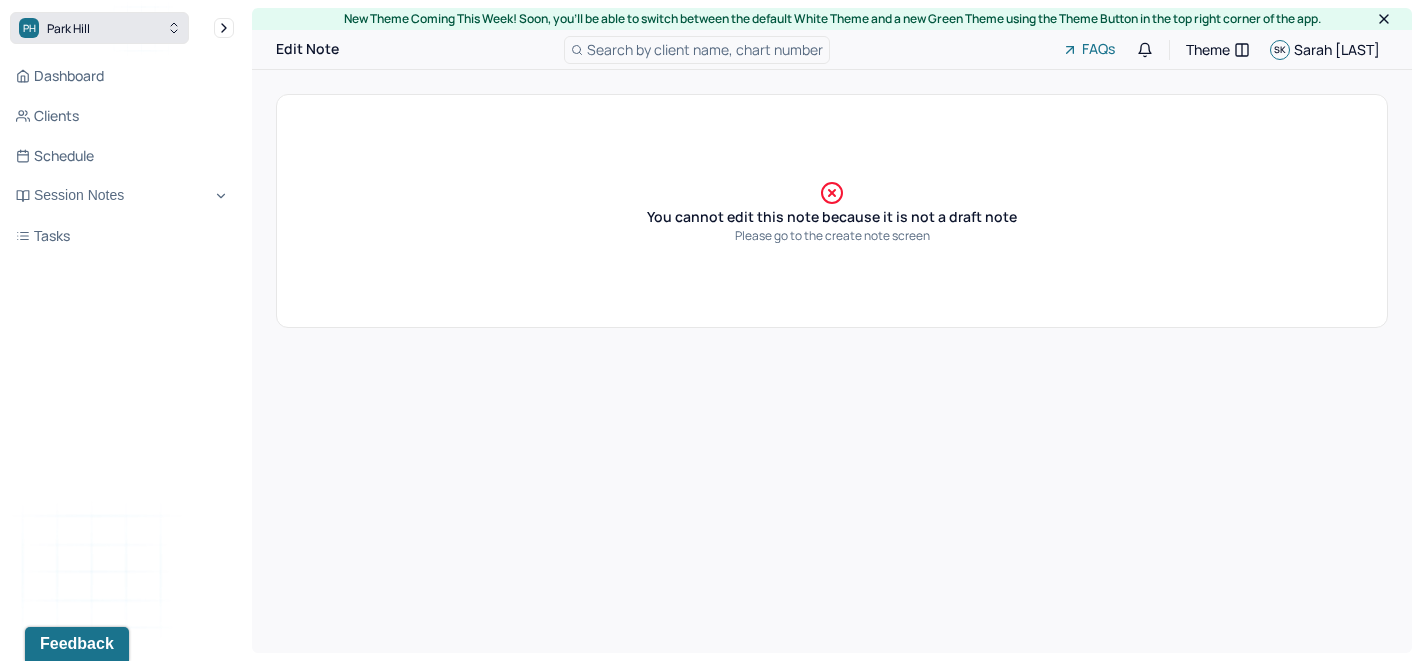 click on "PH Park Hill" at bounding box center (99, 28) 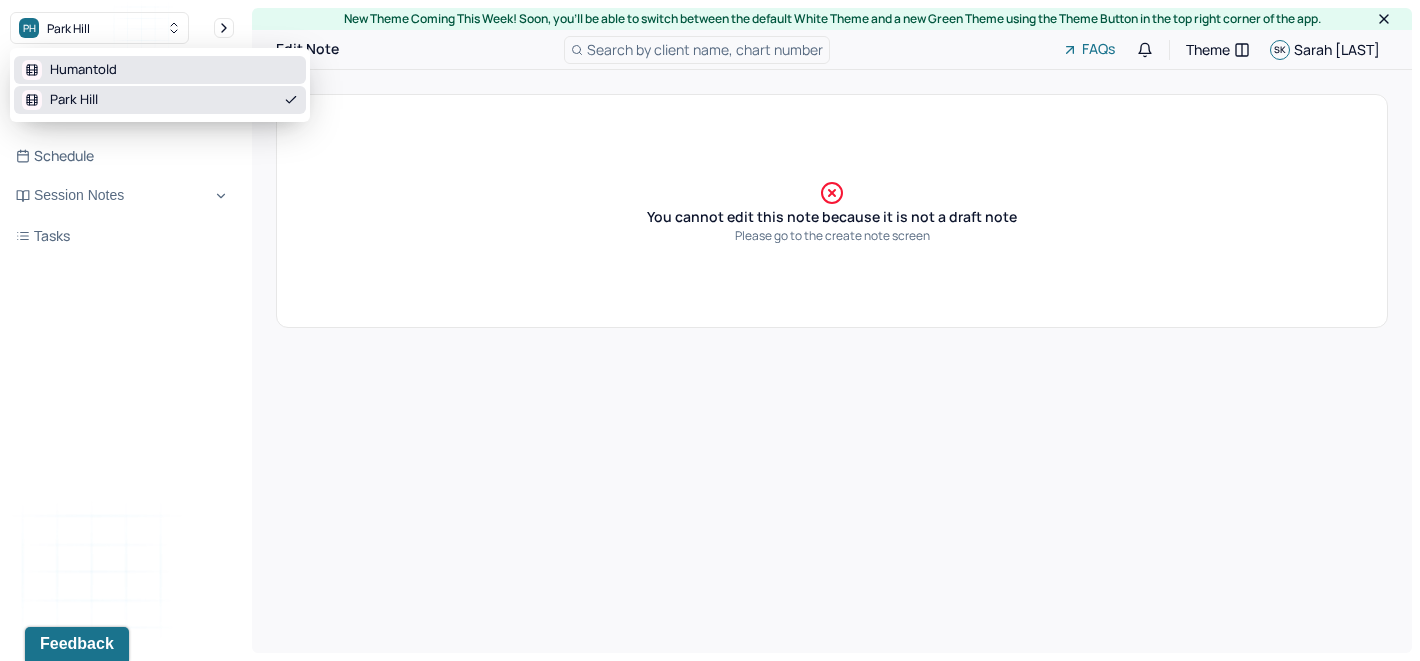 click on "Humantold" at bounding box center (69, 70) 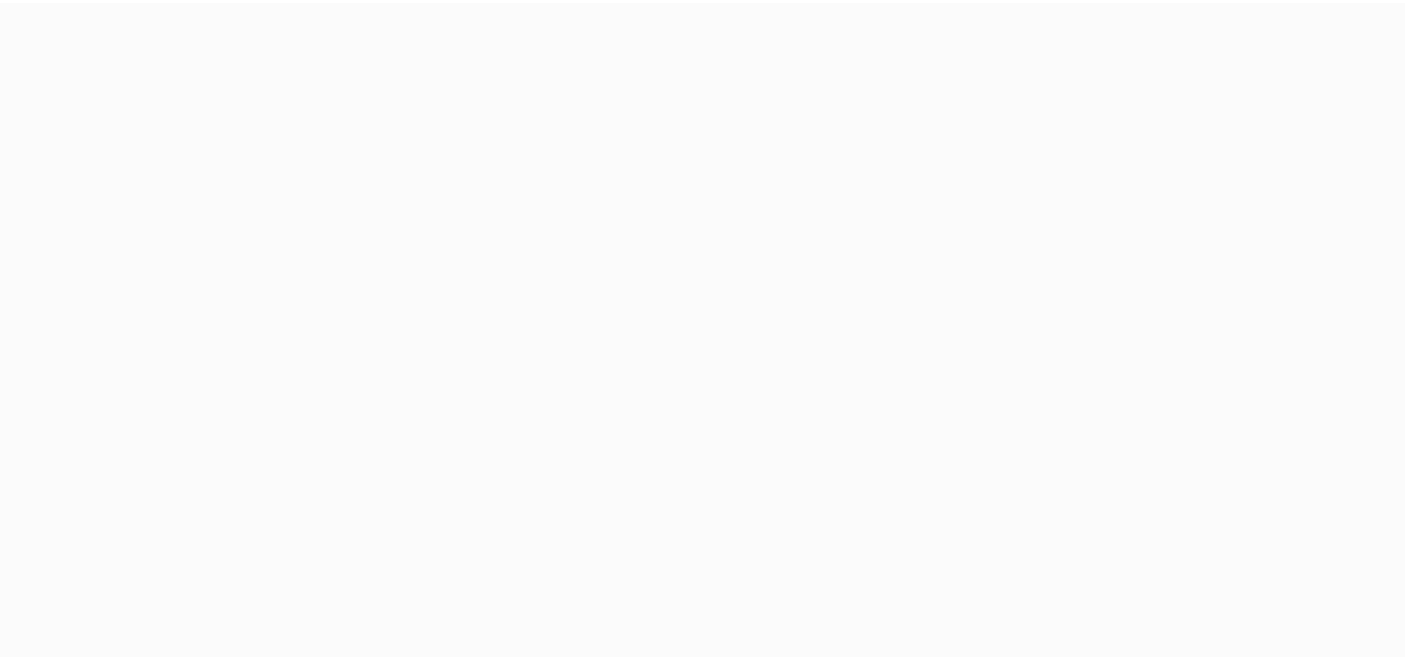 scroll, scrollTop: 0, scrollLeft: 0, axis: both 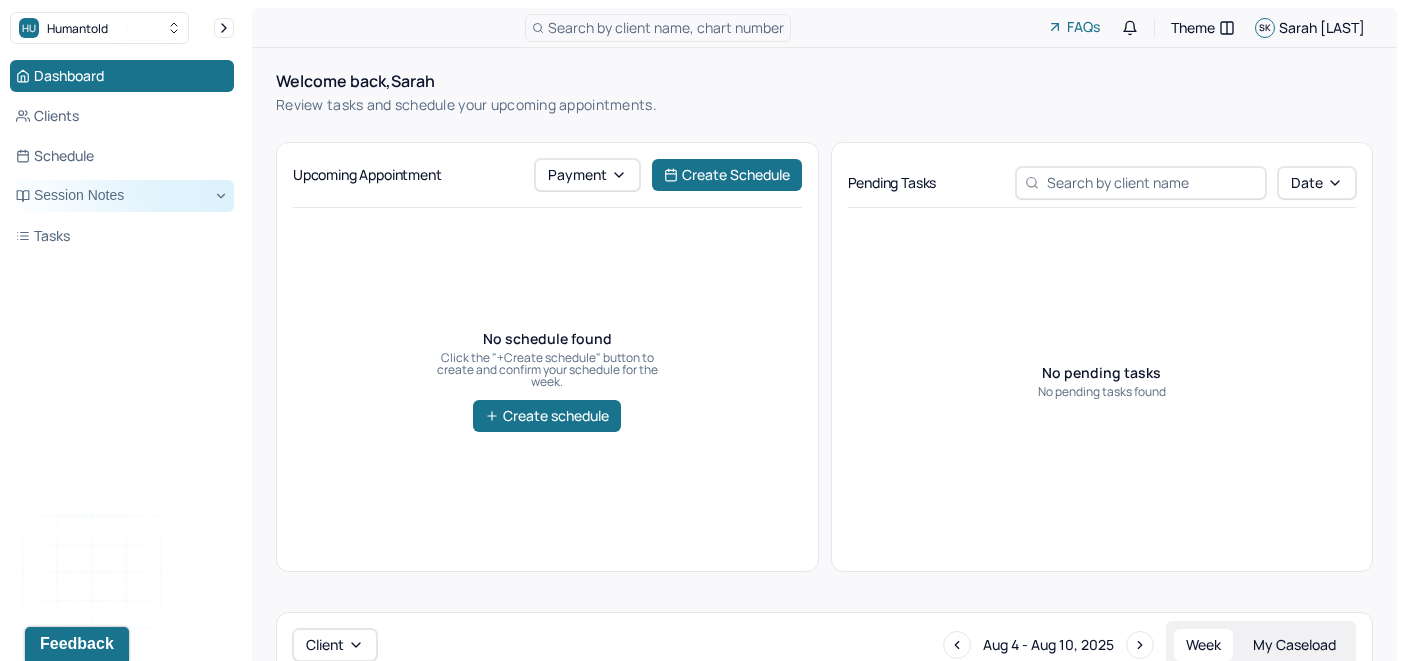 click on "Session Notes" at bounding box center (122, 196) 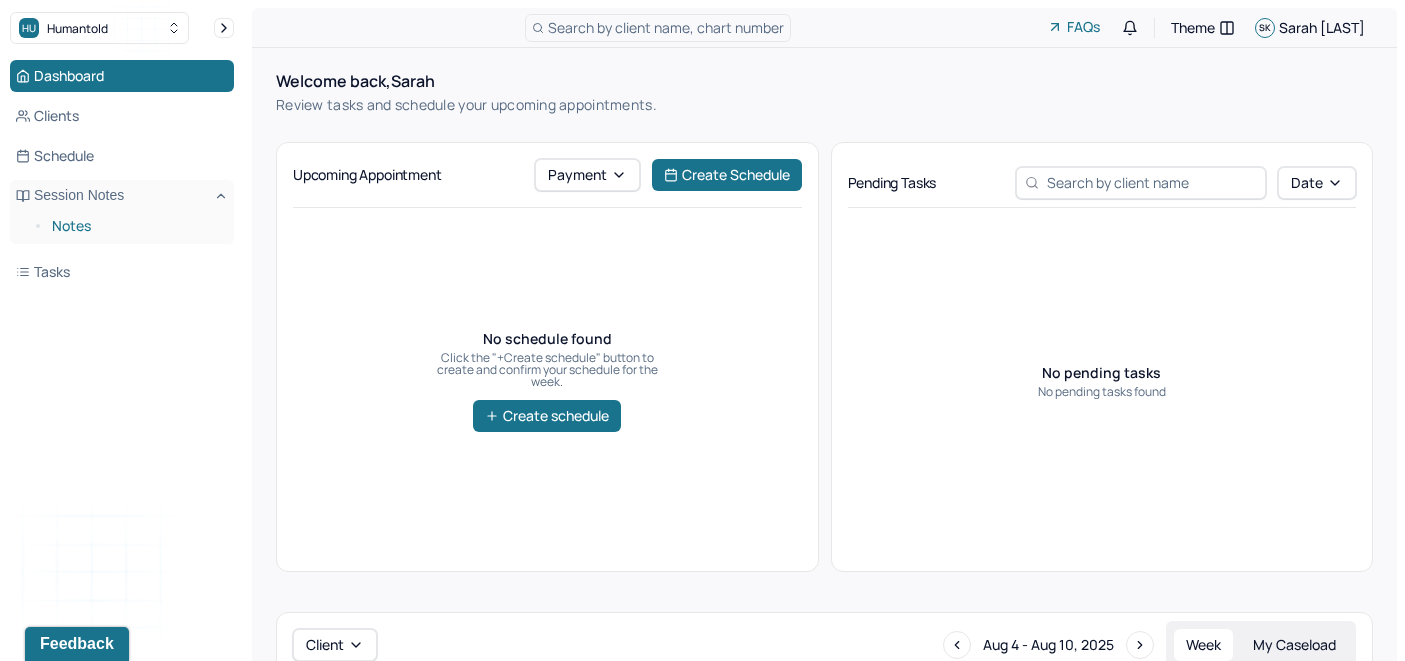 click on "Notes" at bounding box center [135, 226] 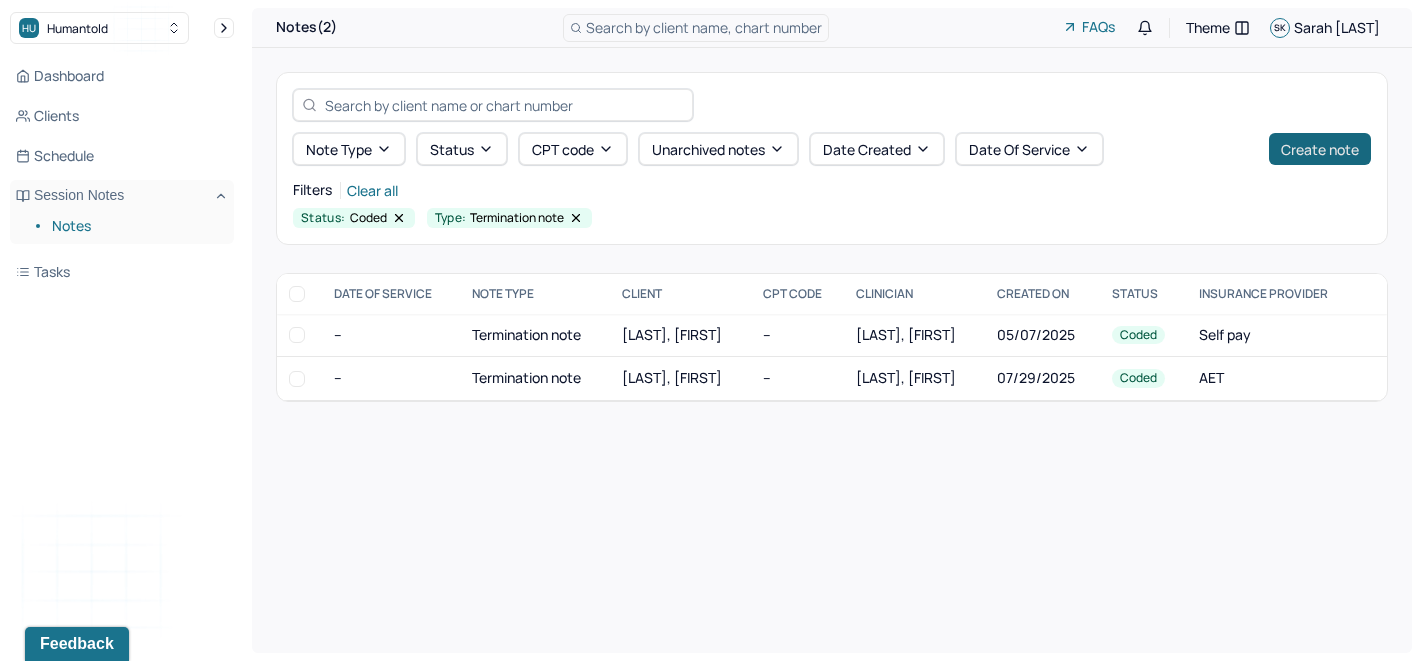 click on "Create note" at bounding box center [1320, 149] 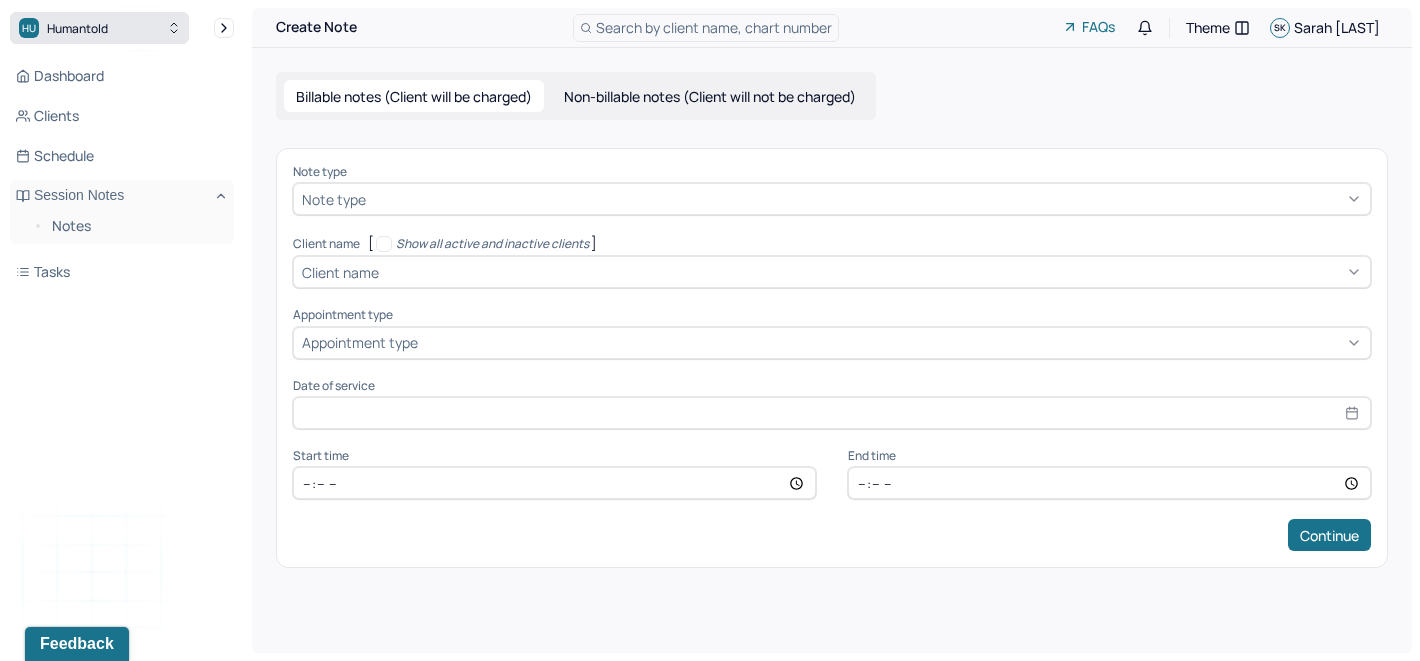 click on "HU Humantold" at bounding box center (99, 28) 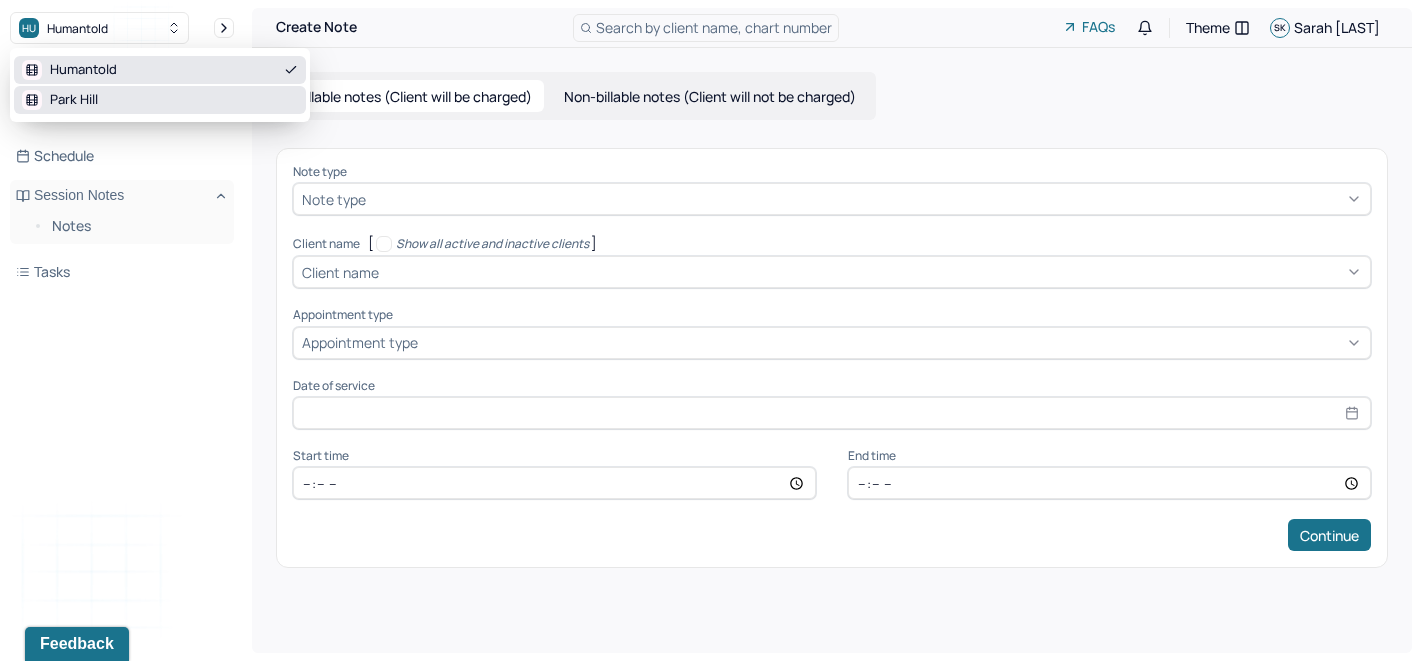 click on "Park Hill" at bounding box center [160, 100] 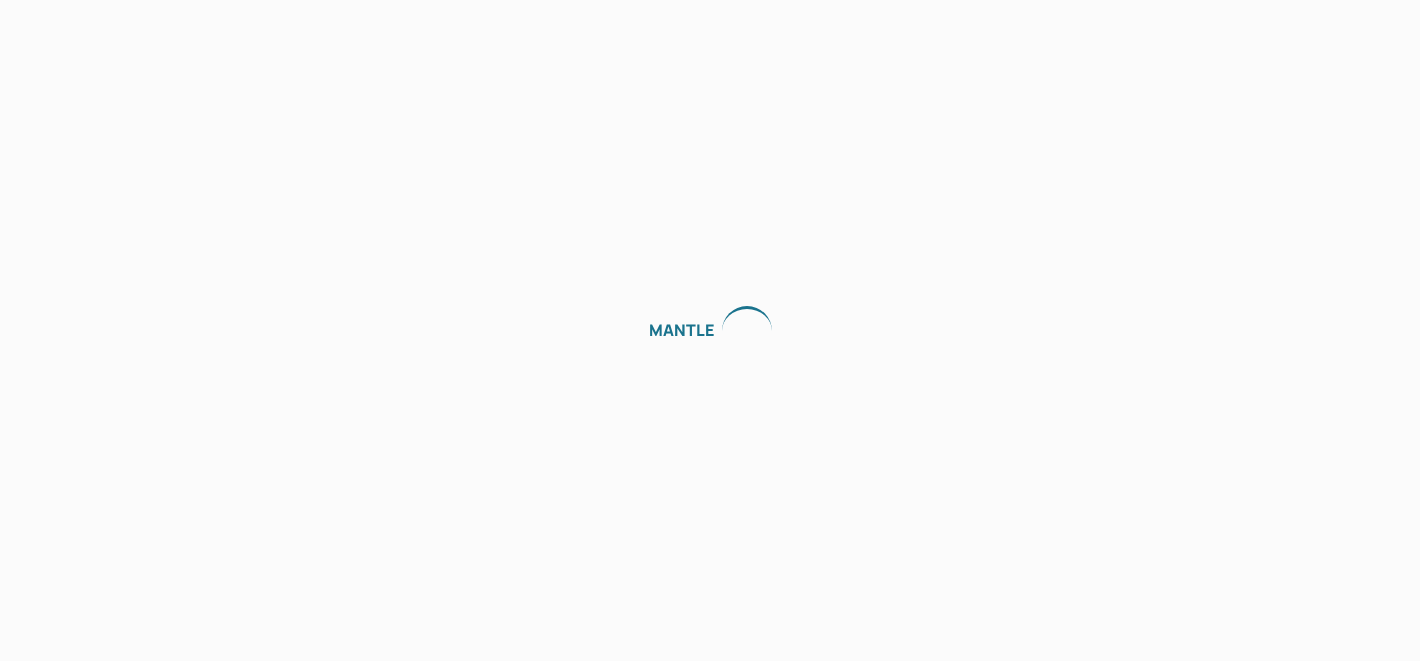 scroll, scrollTop: 0, scrollLeft: 0, axis: both 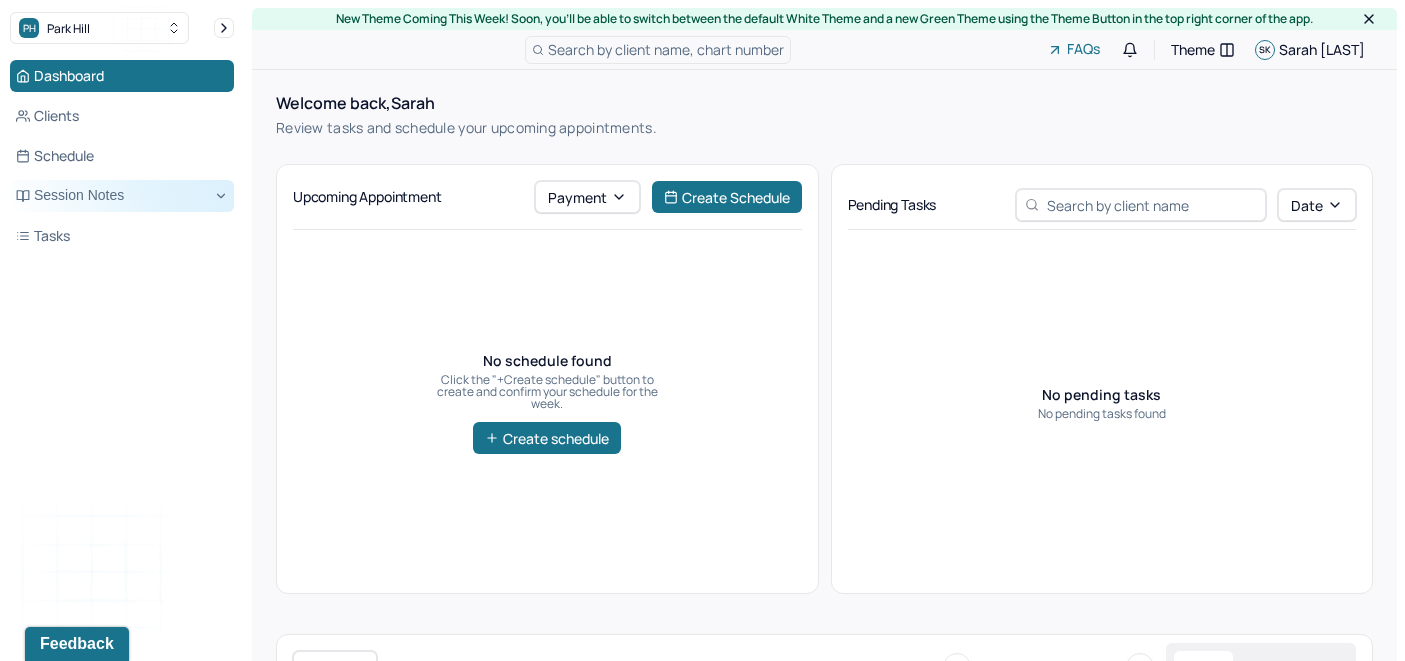 click on "Session Notes" at bounding box center [122, 196] 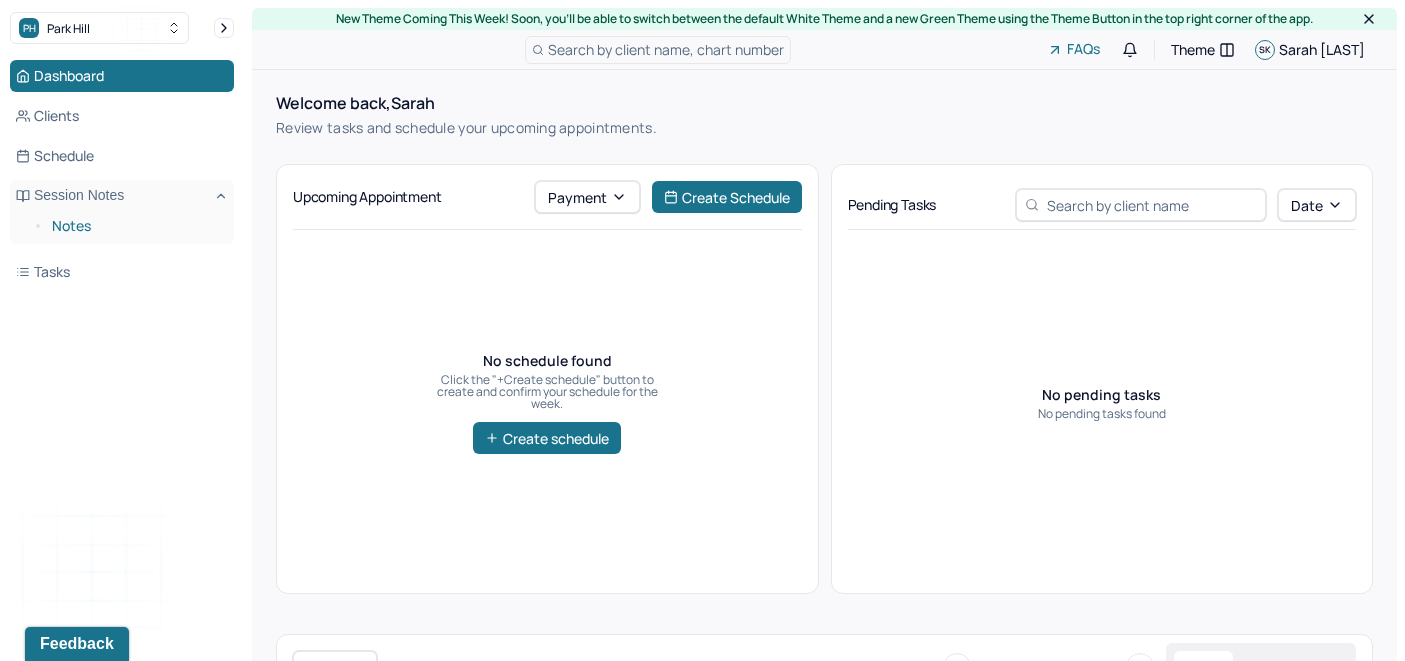 click on "Notes" at bounding box center [135, 226] 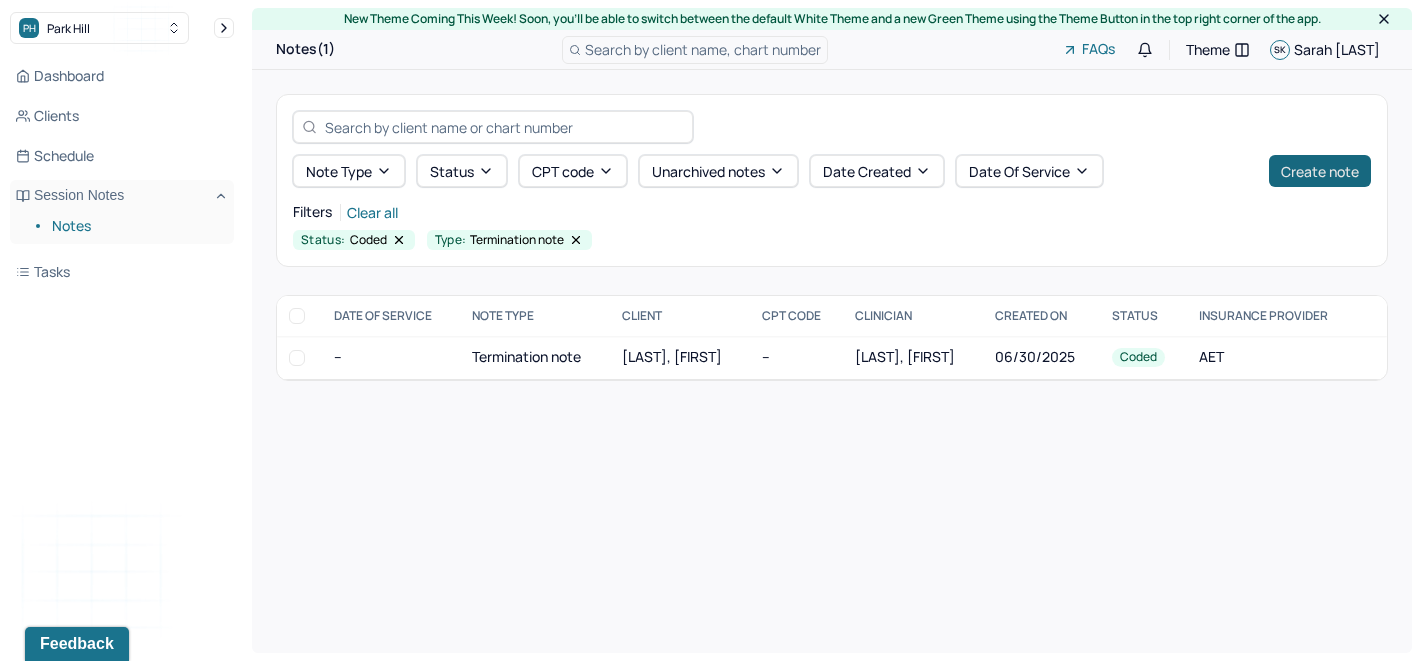 click on "Create note" at bounding box center (1320, 171) 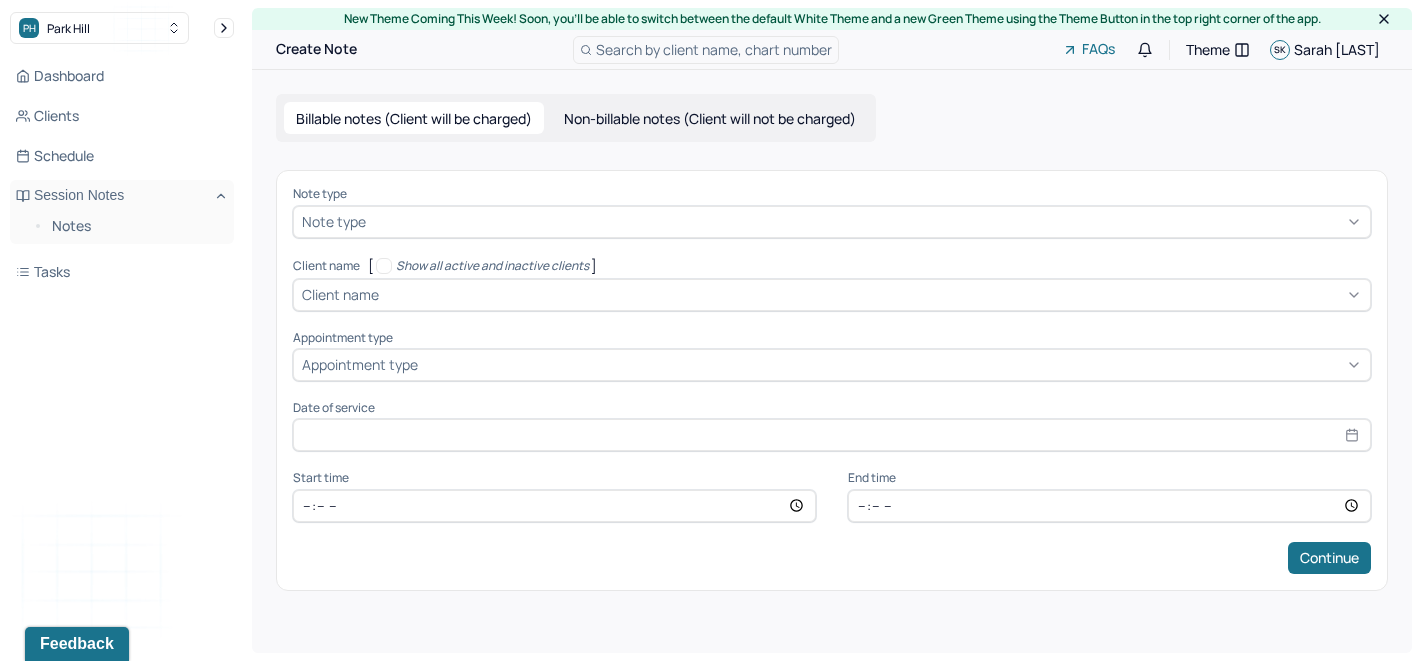 drag, startPoint x: 630, startPoint y: 115, endPoint x: 653, endPoint y: 134, distance: 29.832869 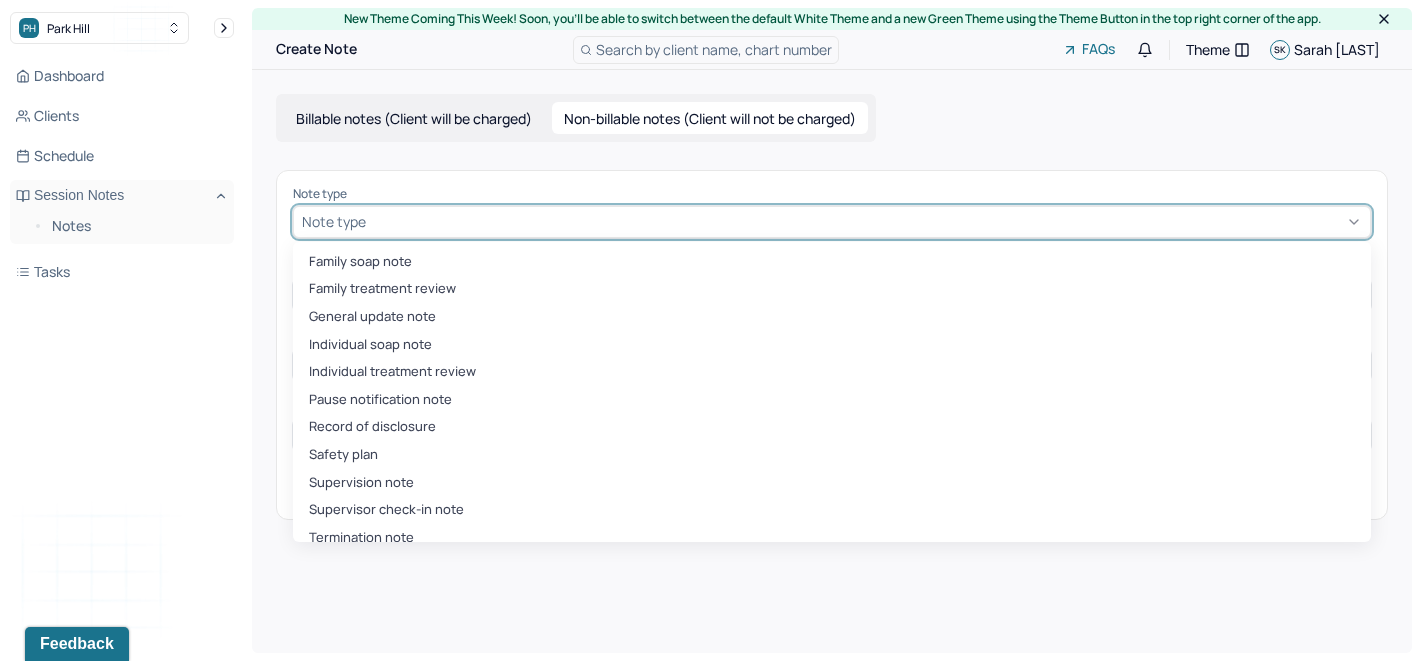 click at bounding box center [866, 221] 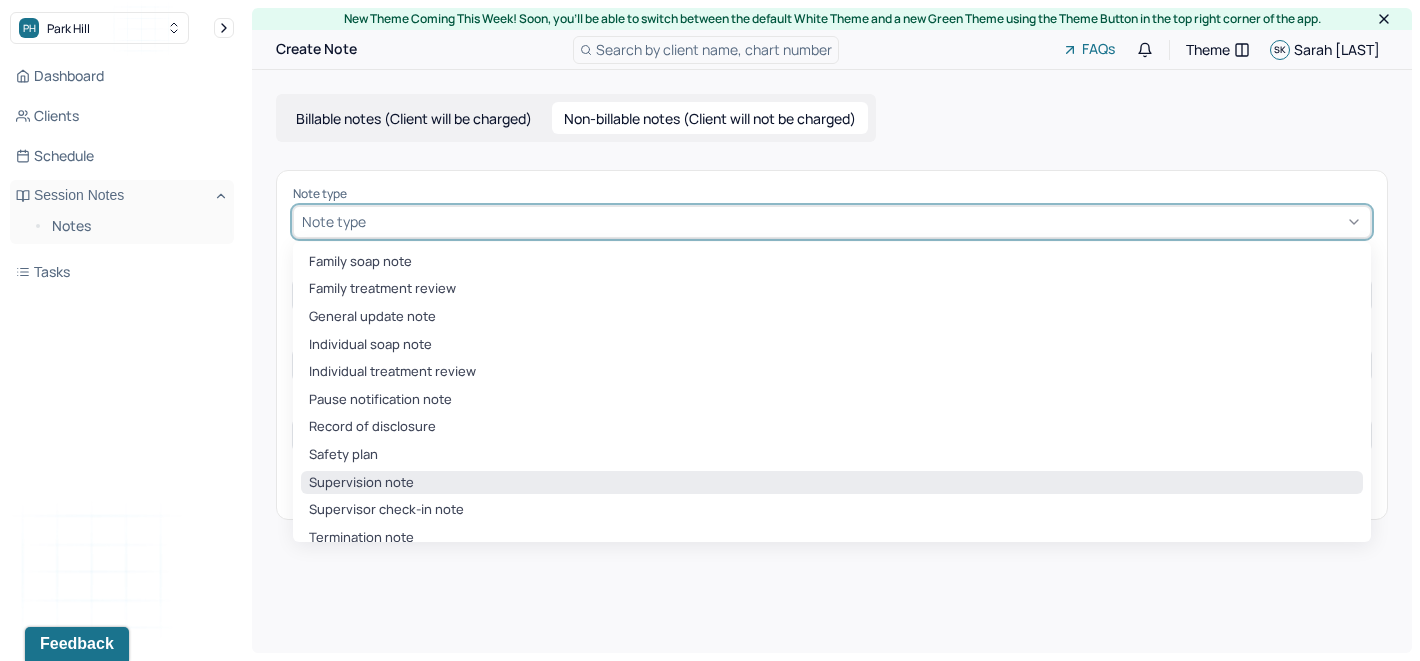 click on "Supervision note" at bounding box center [832, 483] 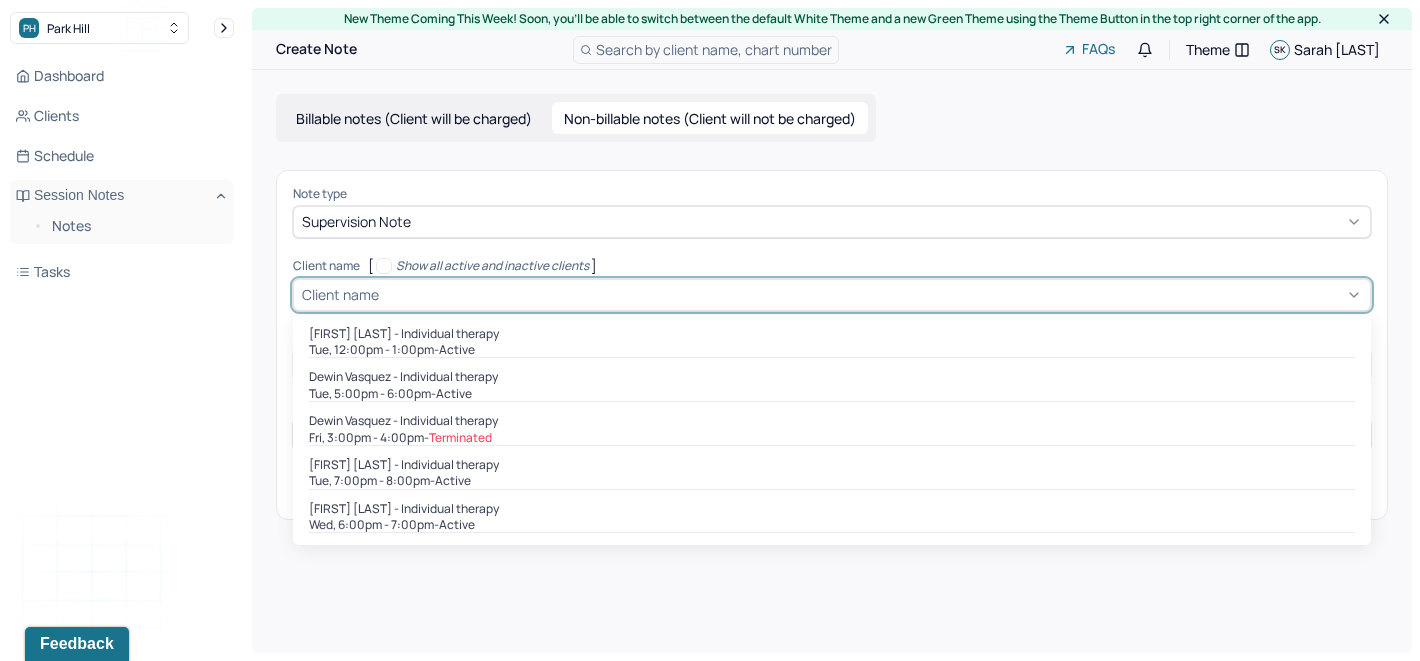 click at bounding box center [872, 294] 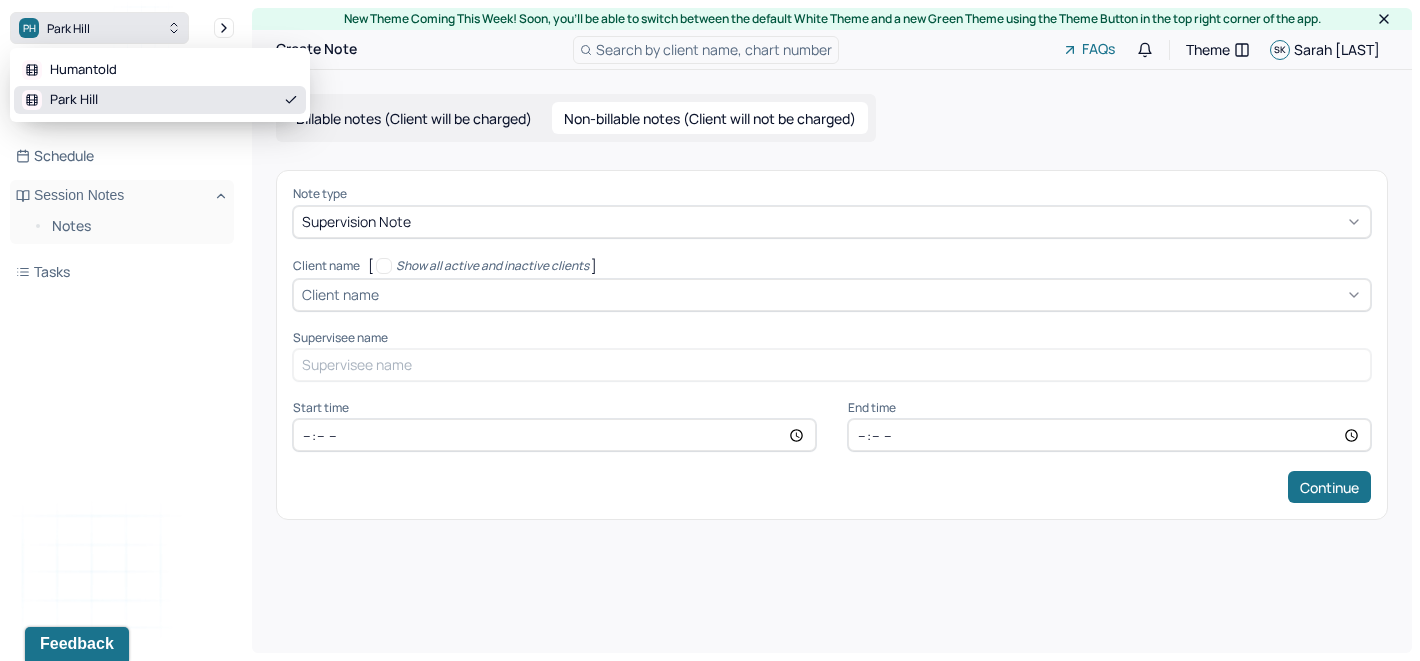 click on "Park Hill" at bounding box center [68, 28] 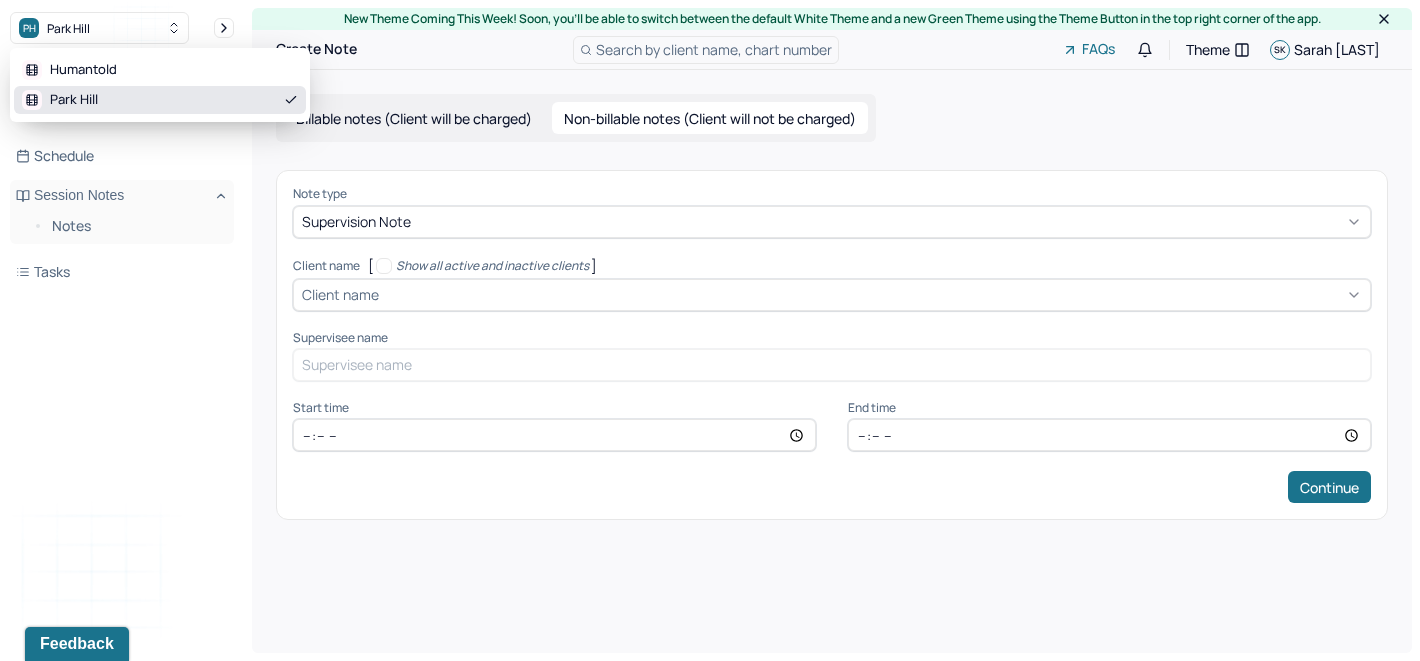 click on "Humantold Park Hill" at bounding box center [160, 85] 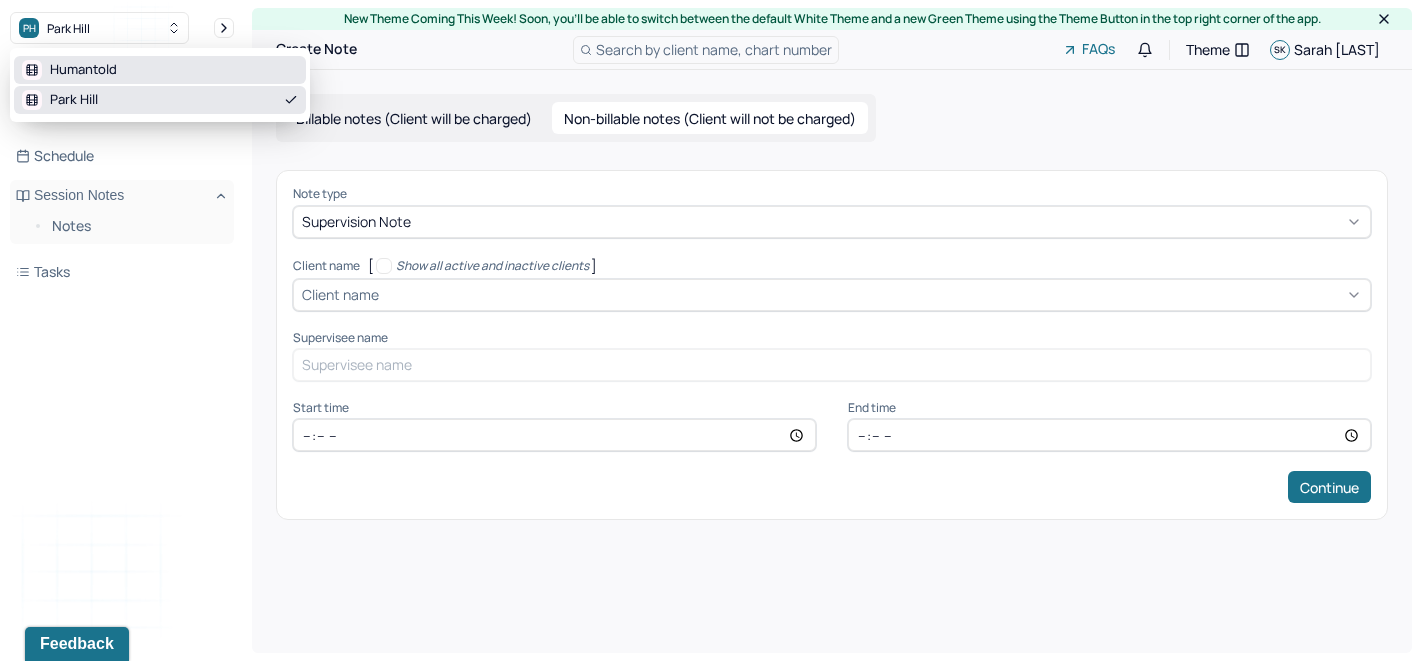 click on "Humantold" at bounding box center [83, 70] 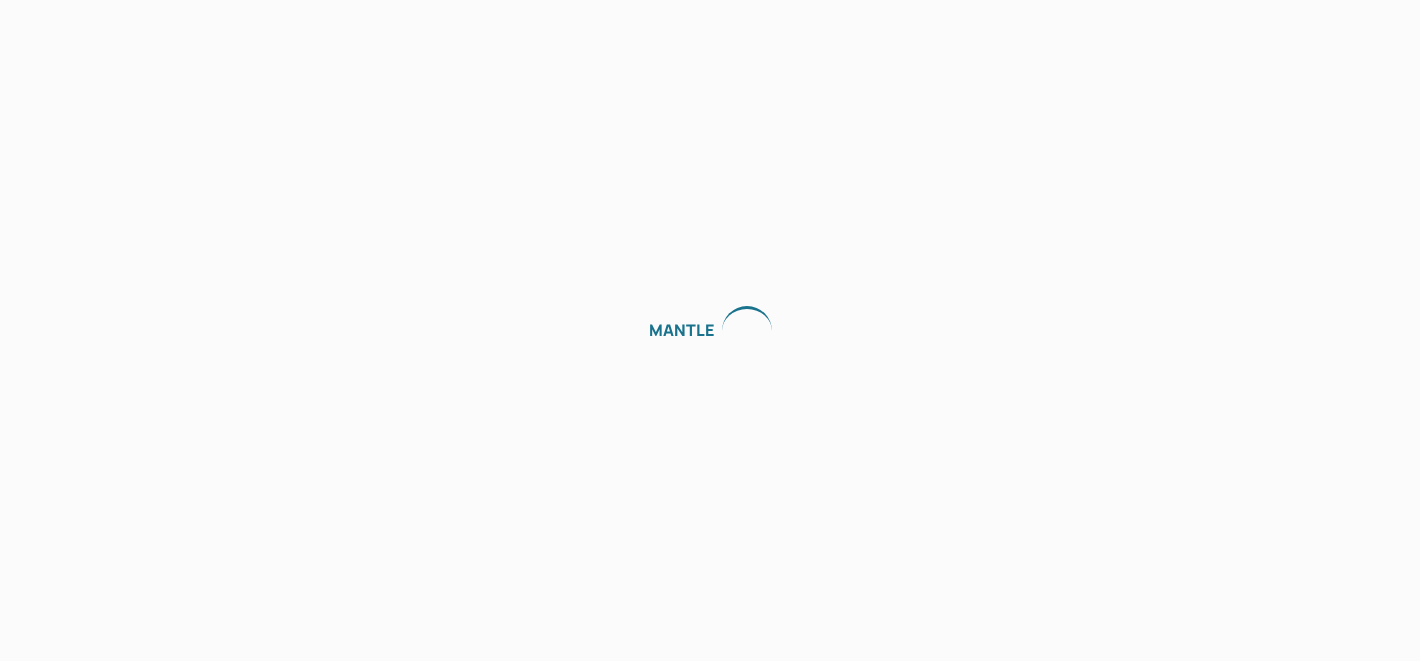 scroll, scrollTop: 0, scrollLeft: 0, axis: both 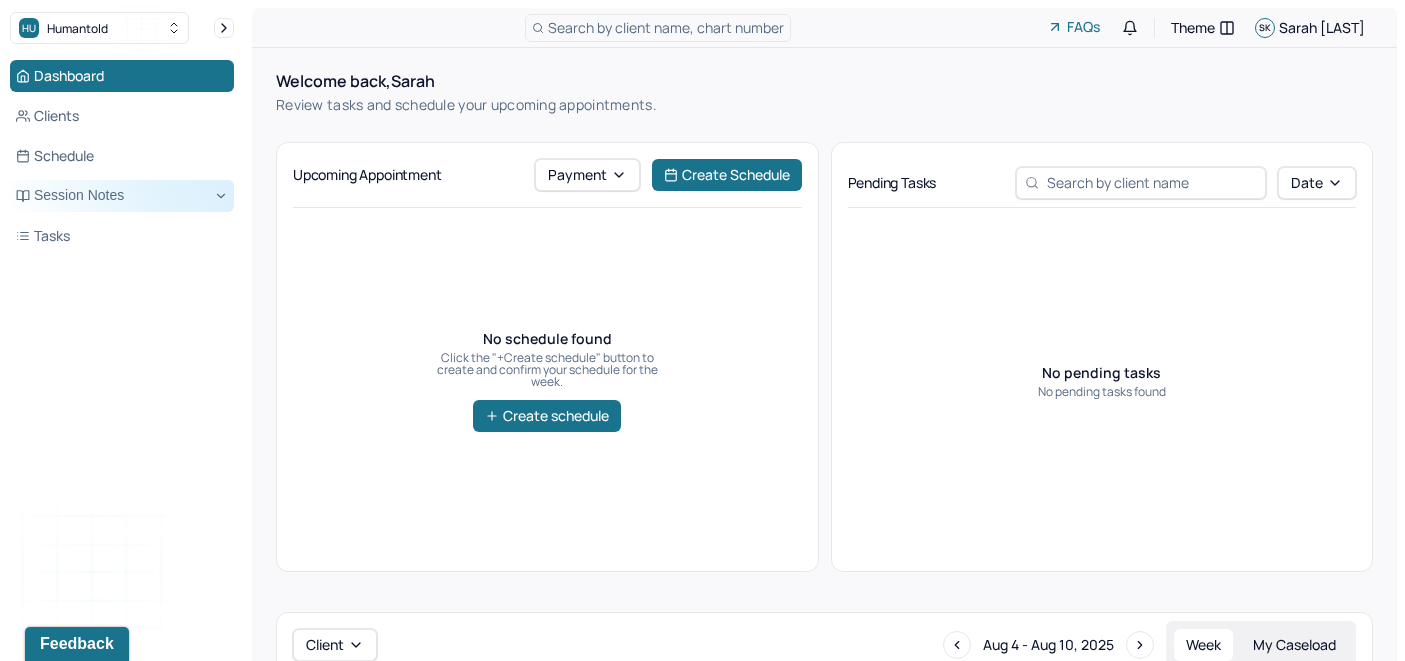click on "Session Notes" at bounding box center (122, 196) 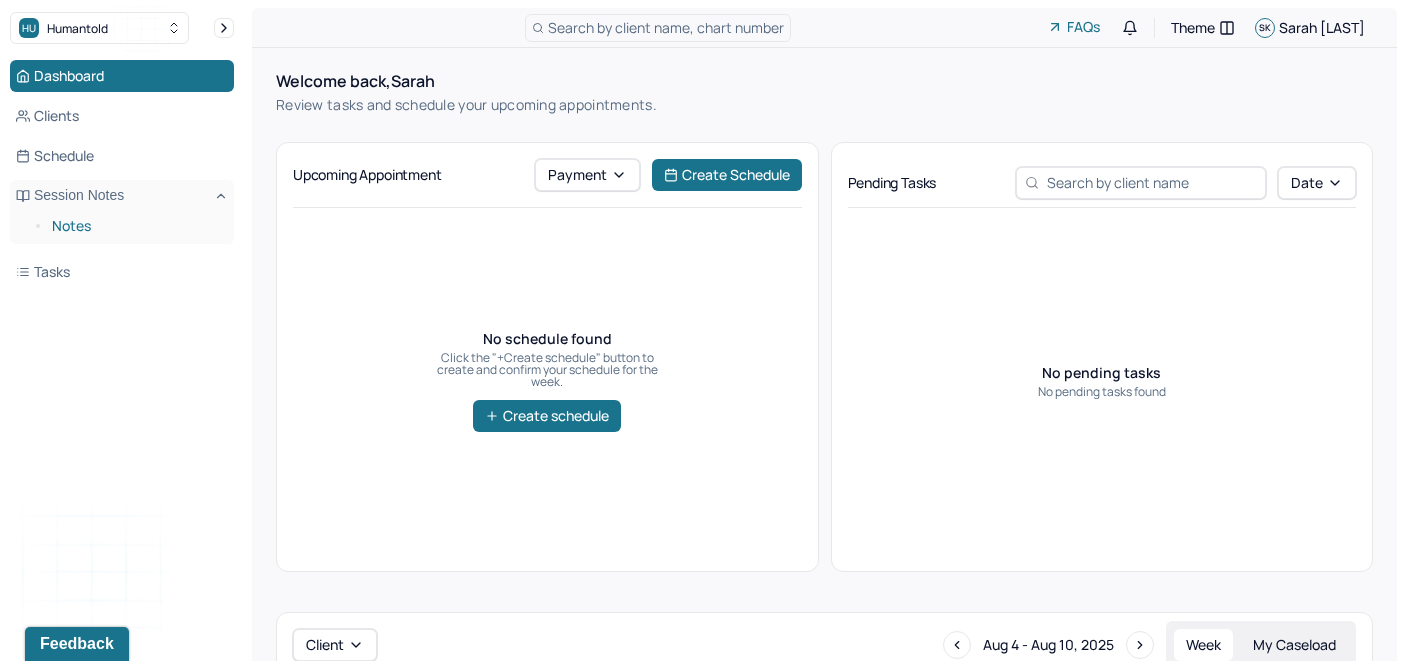 click on "Notes" at bounding box center (135, 226) 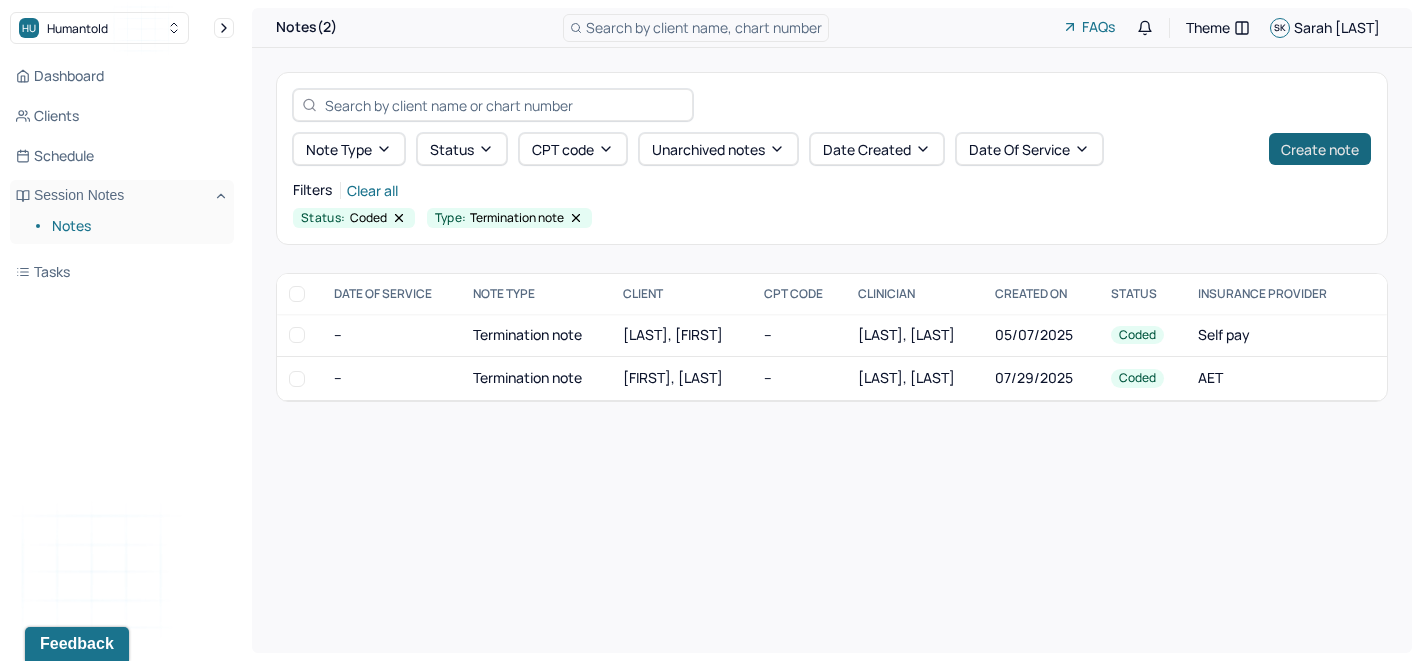 click on "Create note" at bounding box center (1320, 149) 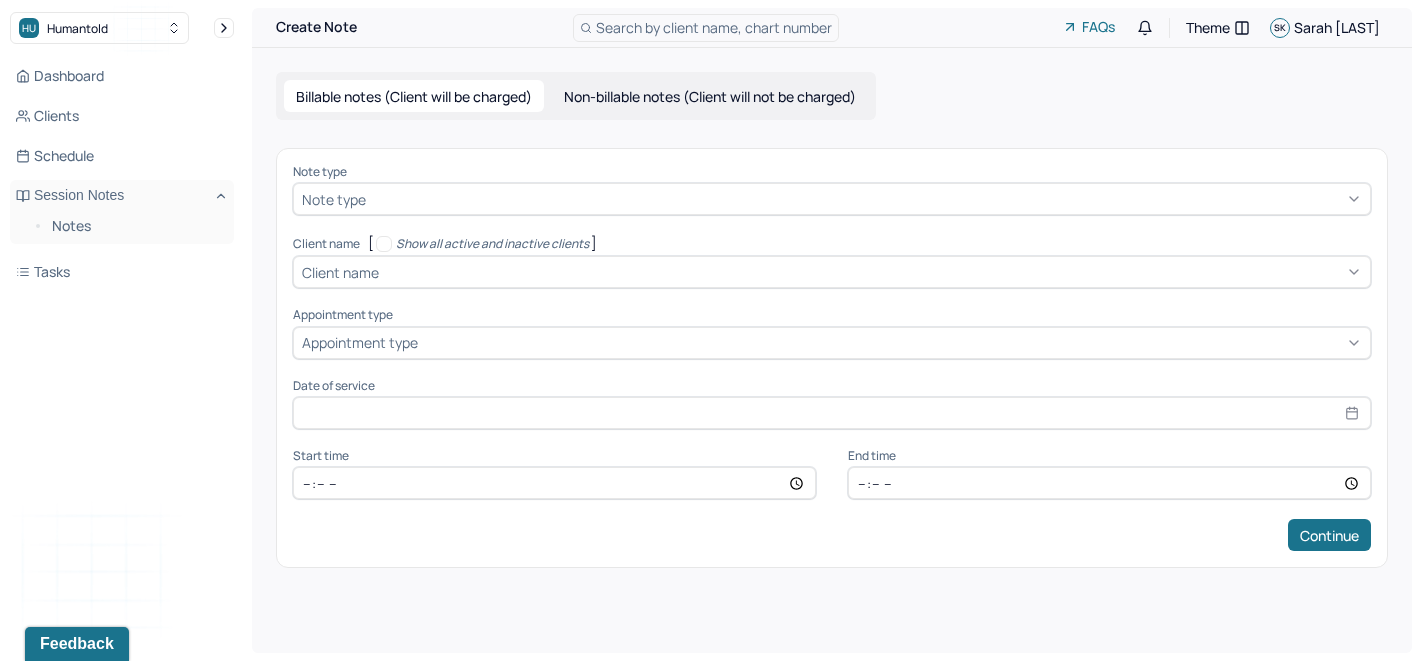 click on "Non-billable notes (Client will not be charged)" at bounding box center (710, 96) 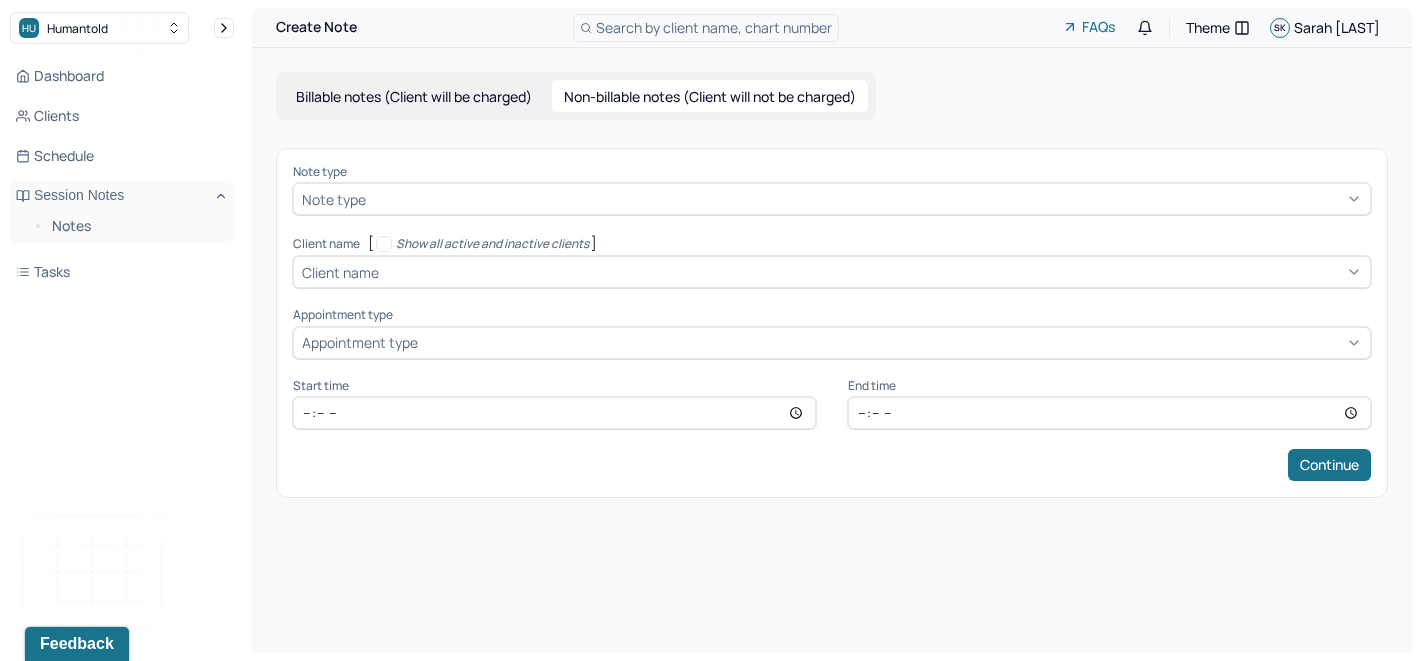 click on "Non-billable notes (Client will not be charged)" at bounding box center [710, 96] 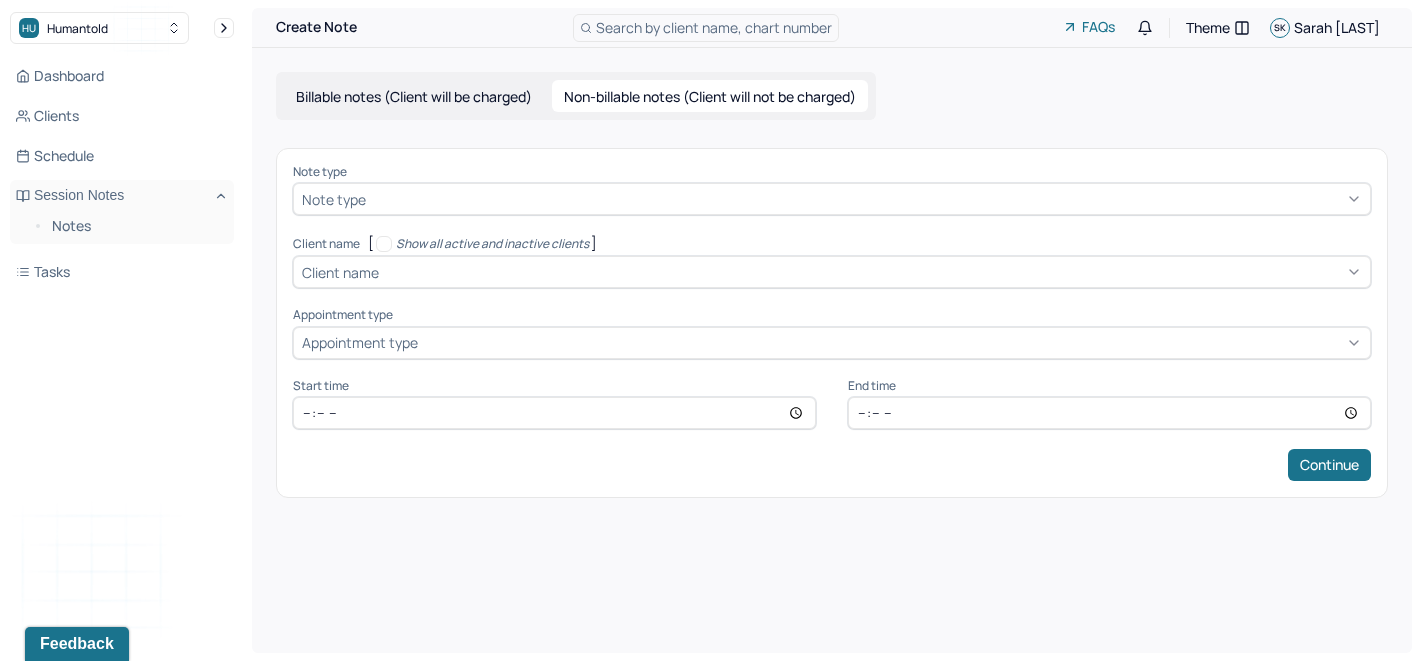 click at bounding box center (866, 199) 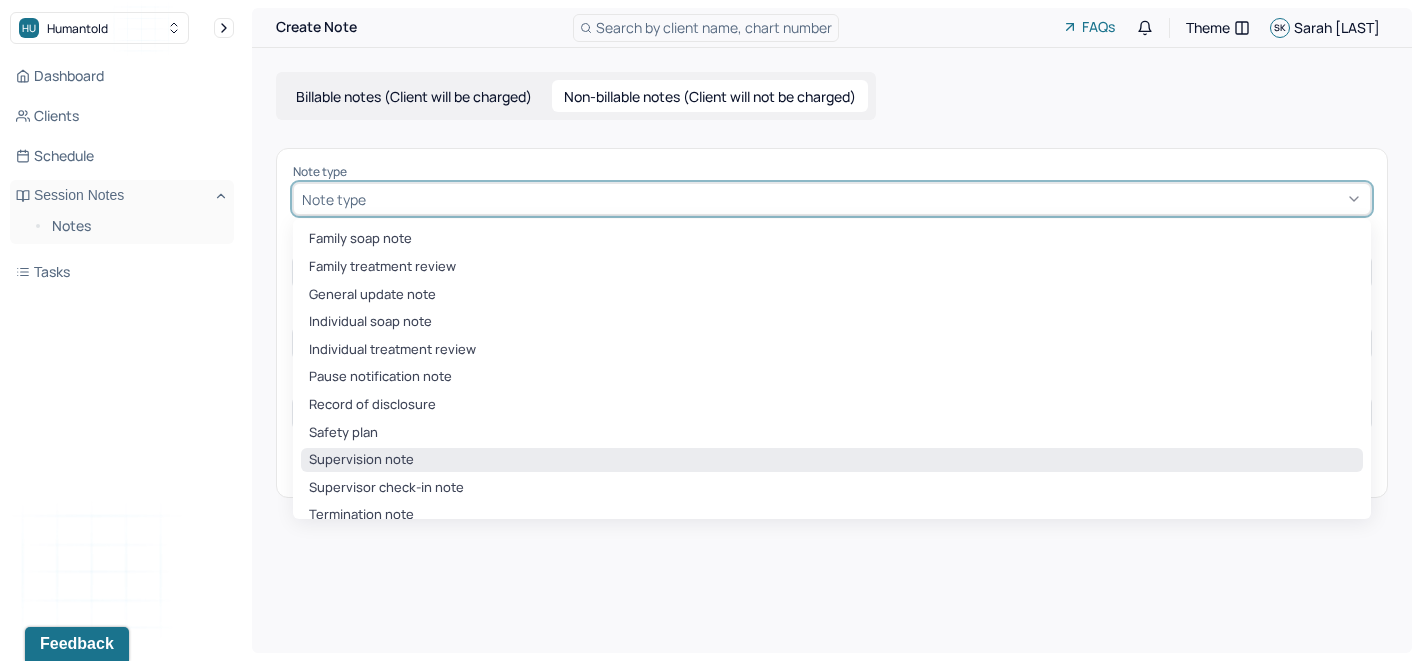click on "Supervision note" at bounding box center [832, 460] 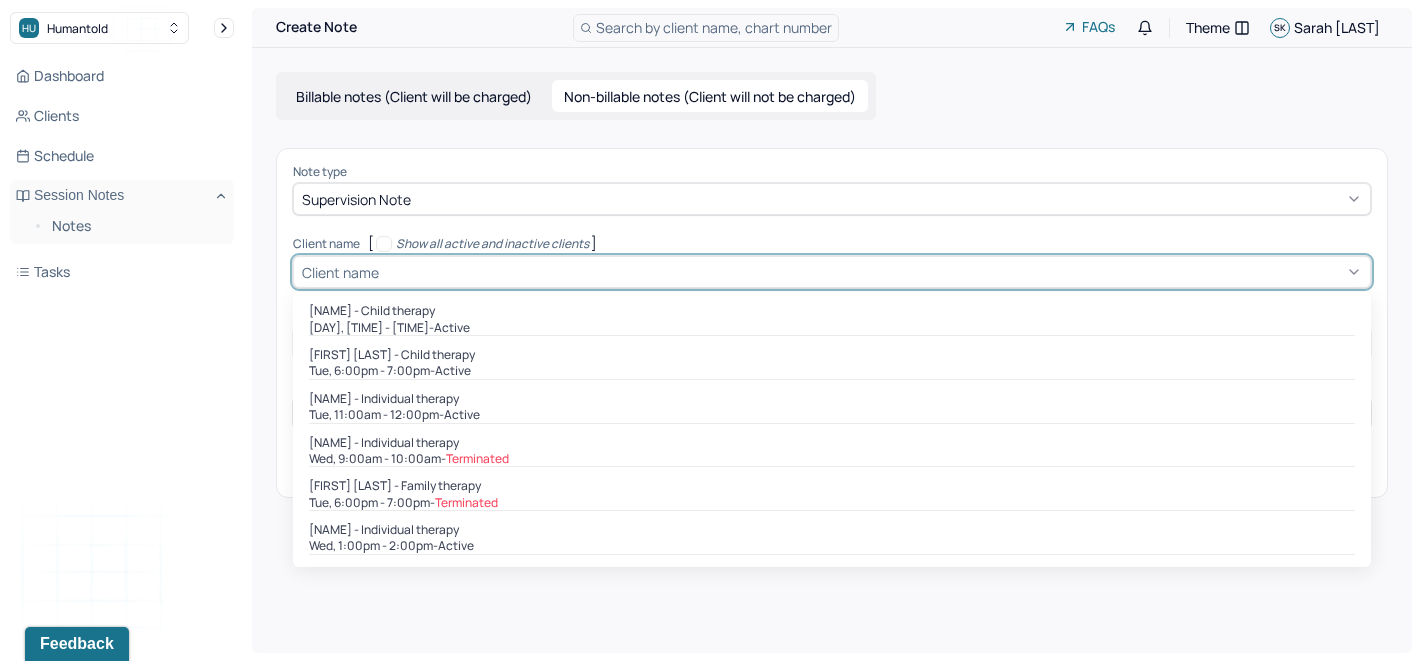 click on "Client name" at bounding box center [340, 272] 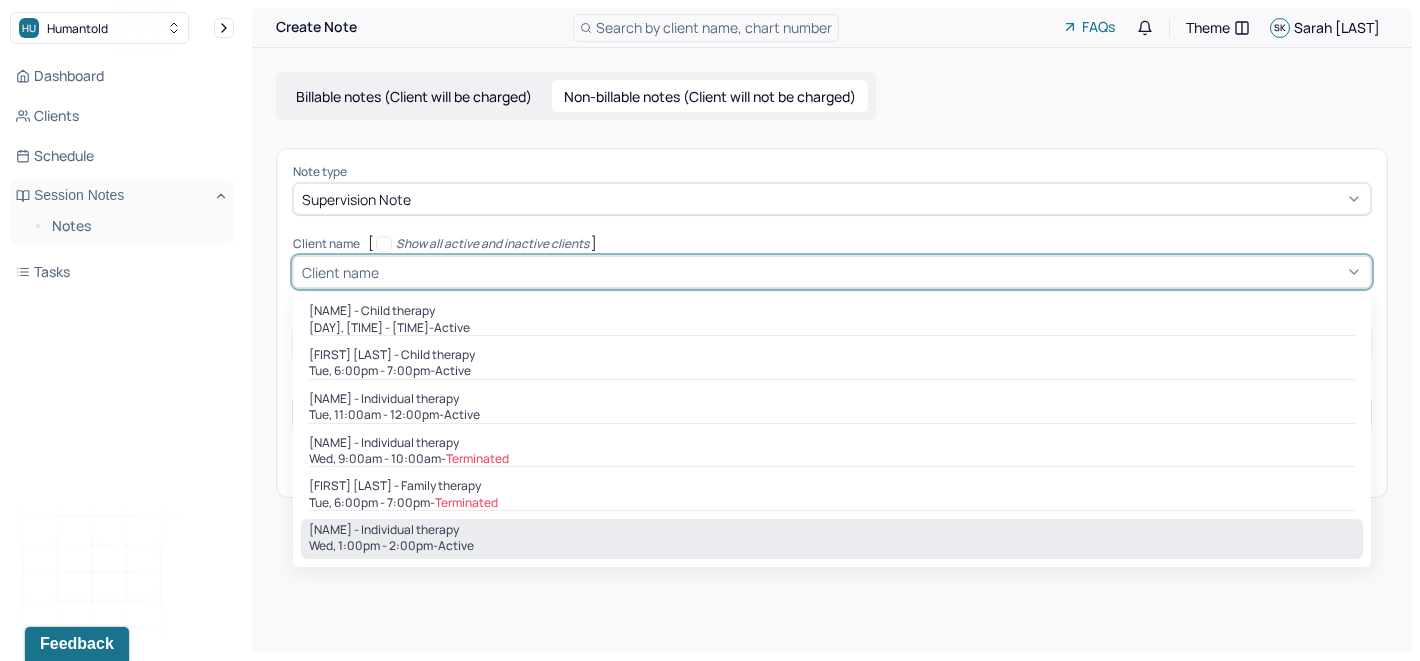 click on "[NAME] - Individual therapy" at bounding box center (384, 530) 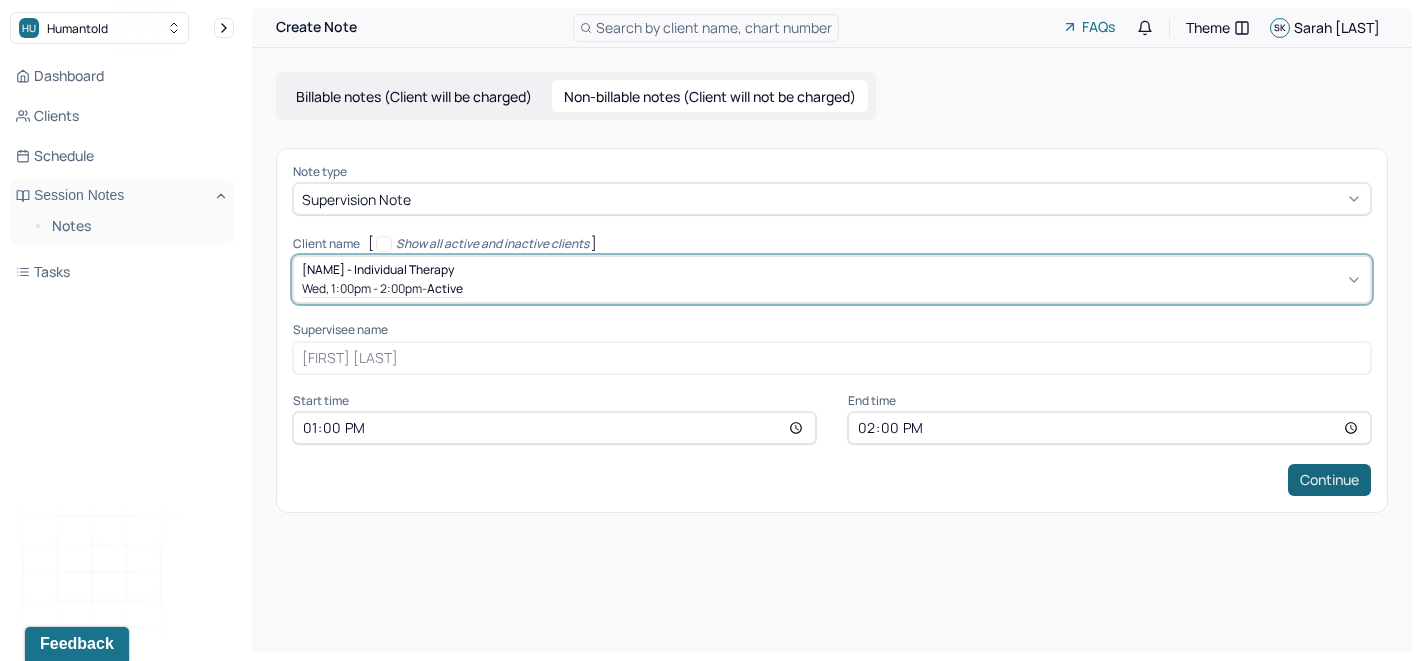 click on "Continue" at bounding box center (1329, 480) 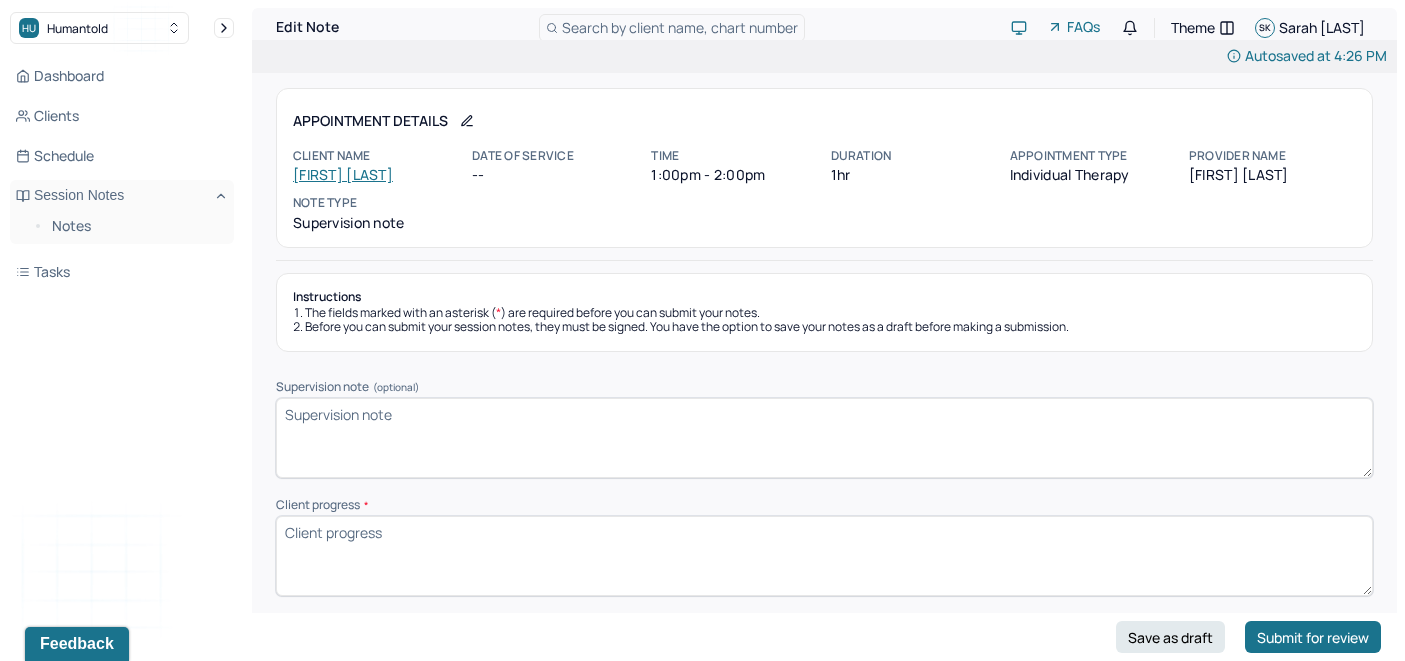 click on "Client progress *" at bounding box center (824, 556) 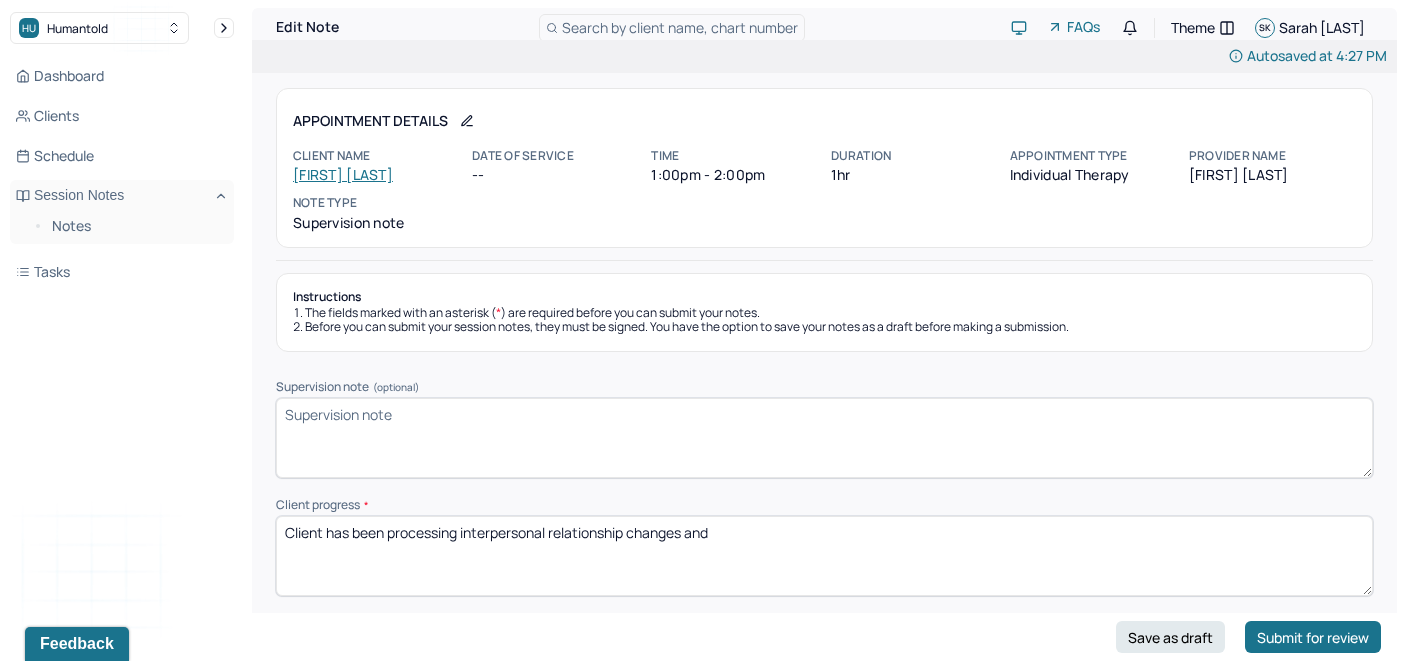 type on "Client has been processing interpersonal relationship changes and" 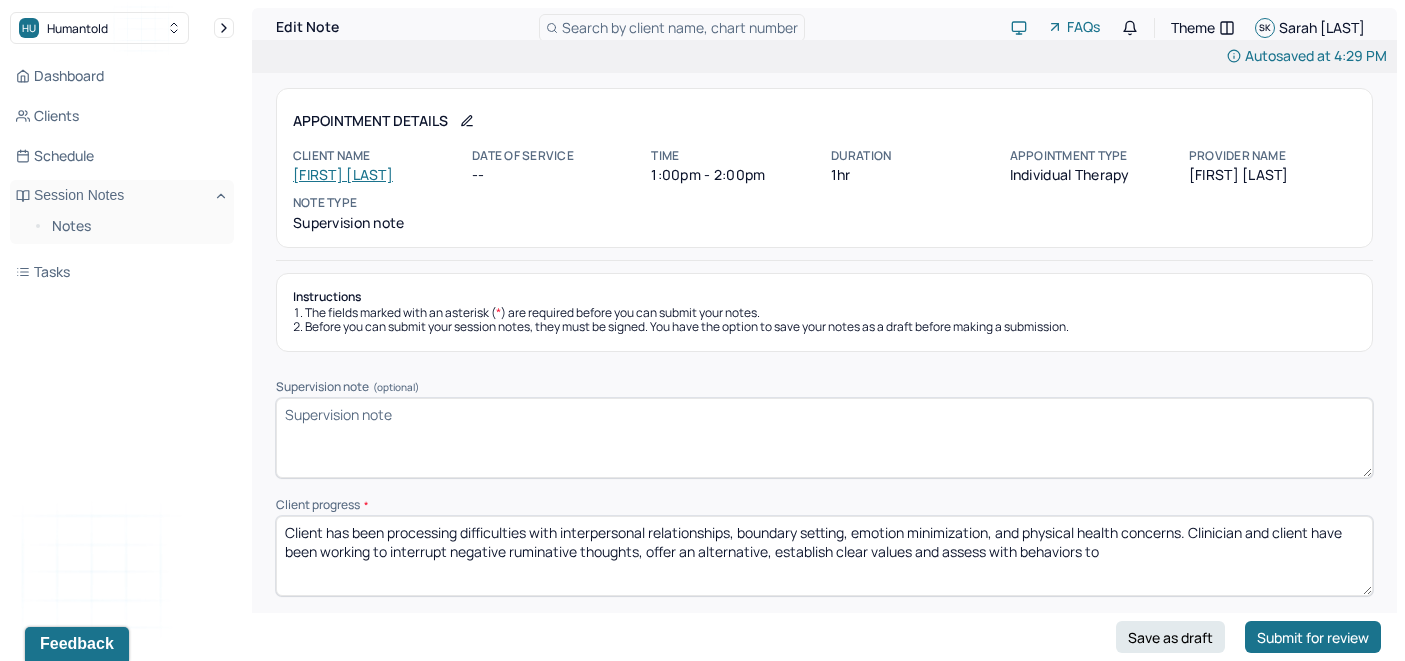 click on "Client has been processing difficulties with interpersonal relationships, boundary setting, emotion minimization, and physical health concerns. Clinician and client have been working to interrupt negative ruminative thoughts, offer an alternative, establish clear values and assess with behaviors to" at bounding box center (824, 556) 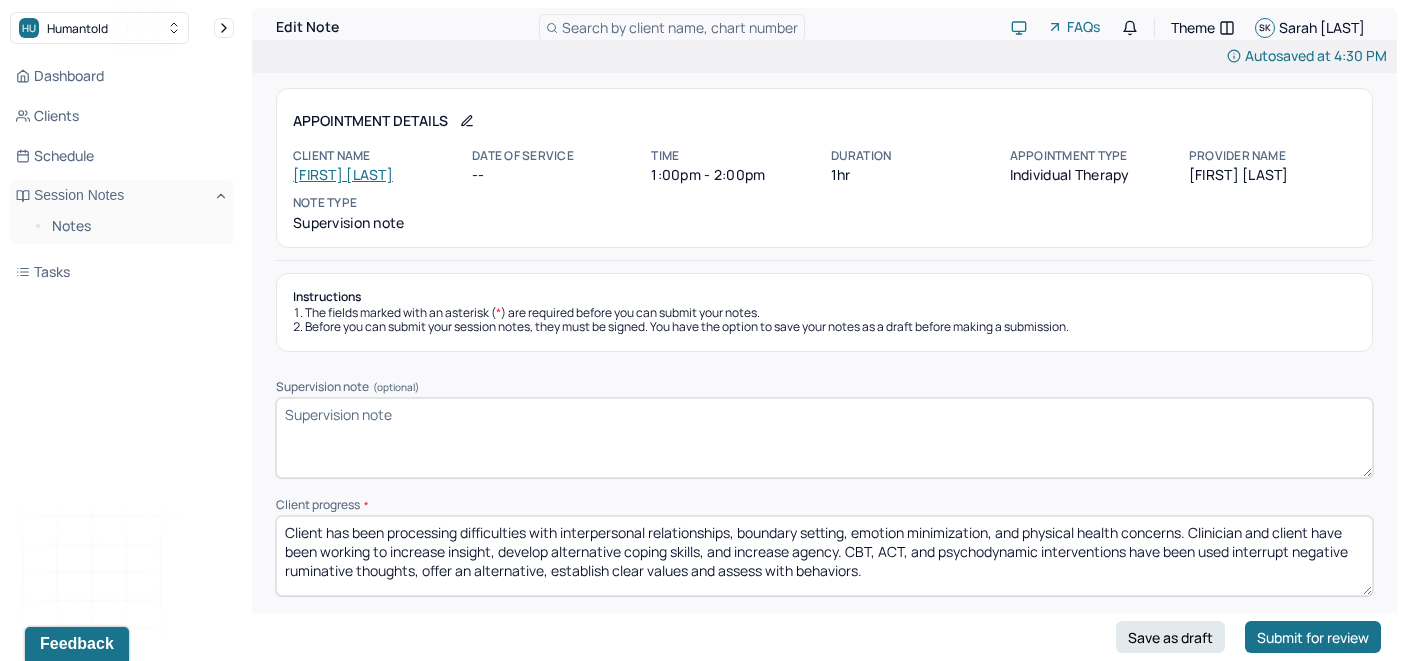 click on "Client has been processing difficulties with interpersonal relationships, boundary setting, emotion minimization, and physical health concerns. Clinician and client have been working to increase insight, develop alternative coping skills, and increase agency. CBT, ACT, and psychodynamic interventions have been used interrupt negative ruminative thoughts, offer an alternative, establish clear values and assess with behaviors." at bounding box center (824, 556) 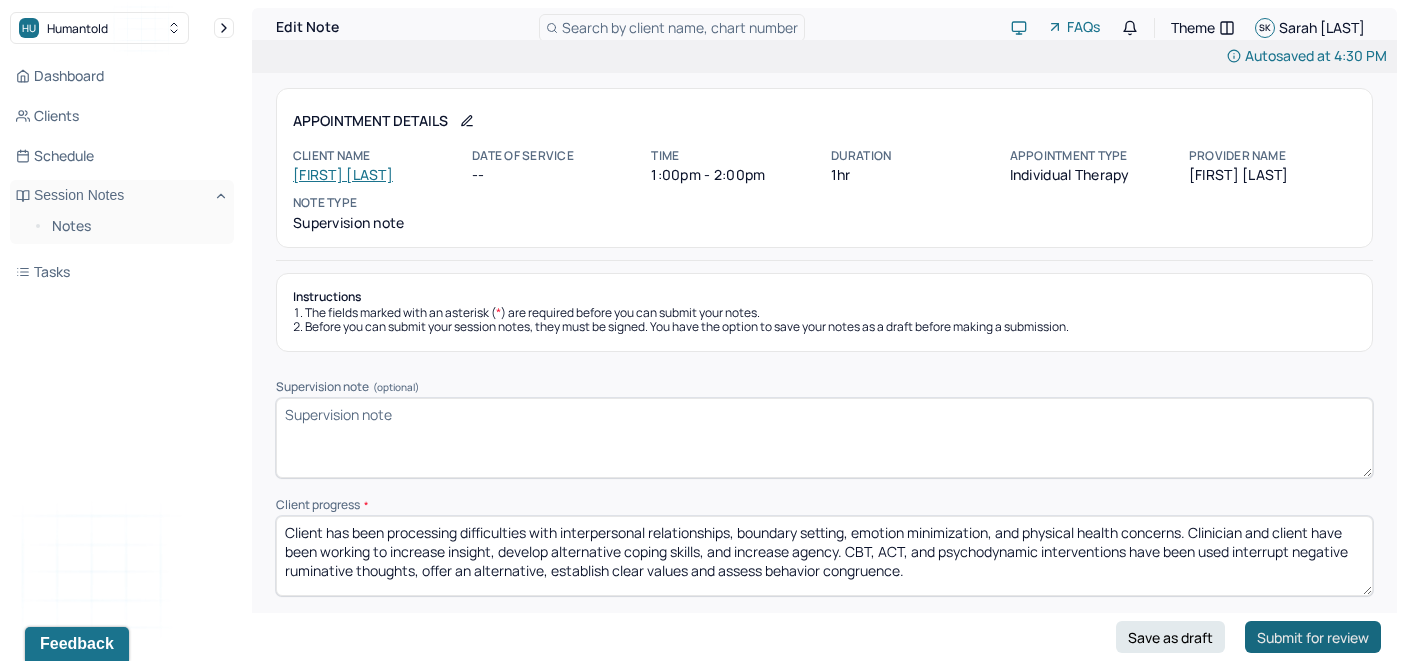type on "Client has been processing difficulties with interpersonal relationships, boundary setting, emotion minimization, and physical health concerns. Clinician and client have been working to increase insight, develop alternative coping skills, and increase agency. CBT, ACT, and psychodynamic interventions have been used interrupt negative ruminative thoughts, offer an alternative, establish clear values and assess behavior congruence." 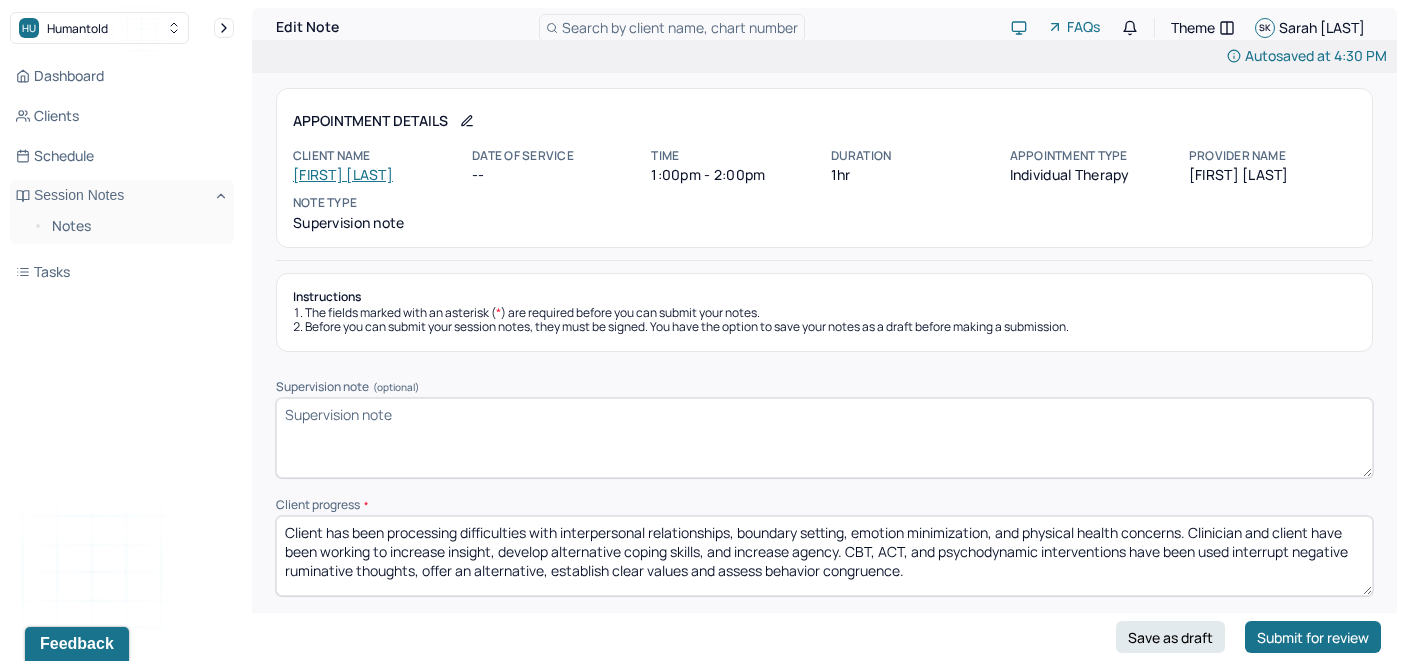 scroll, scrollTop: 149, scrollLeft: 0, axis: vertical 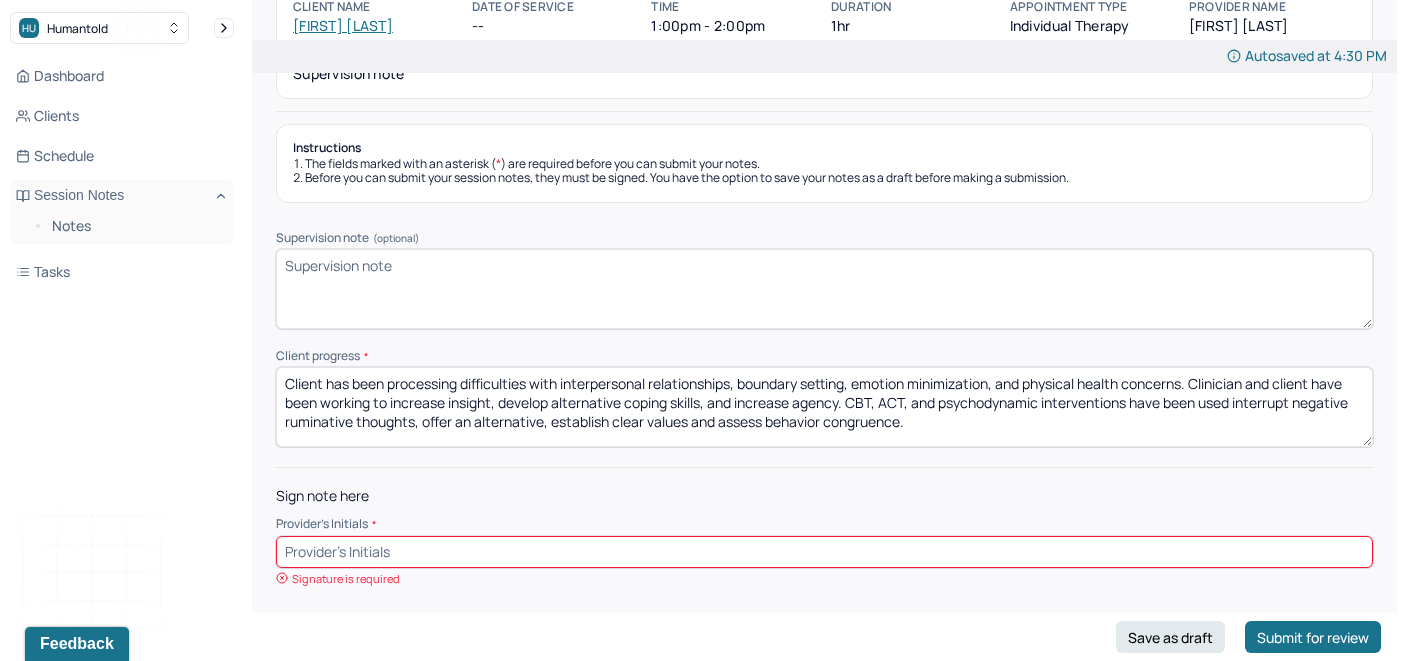 click at bounding box center [824, 552] 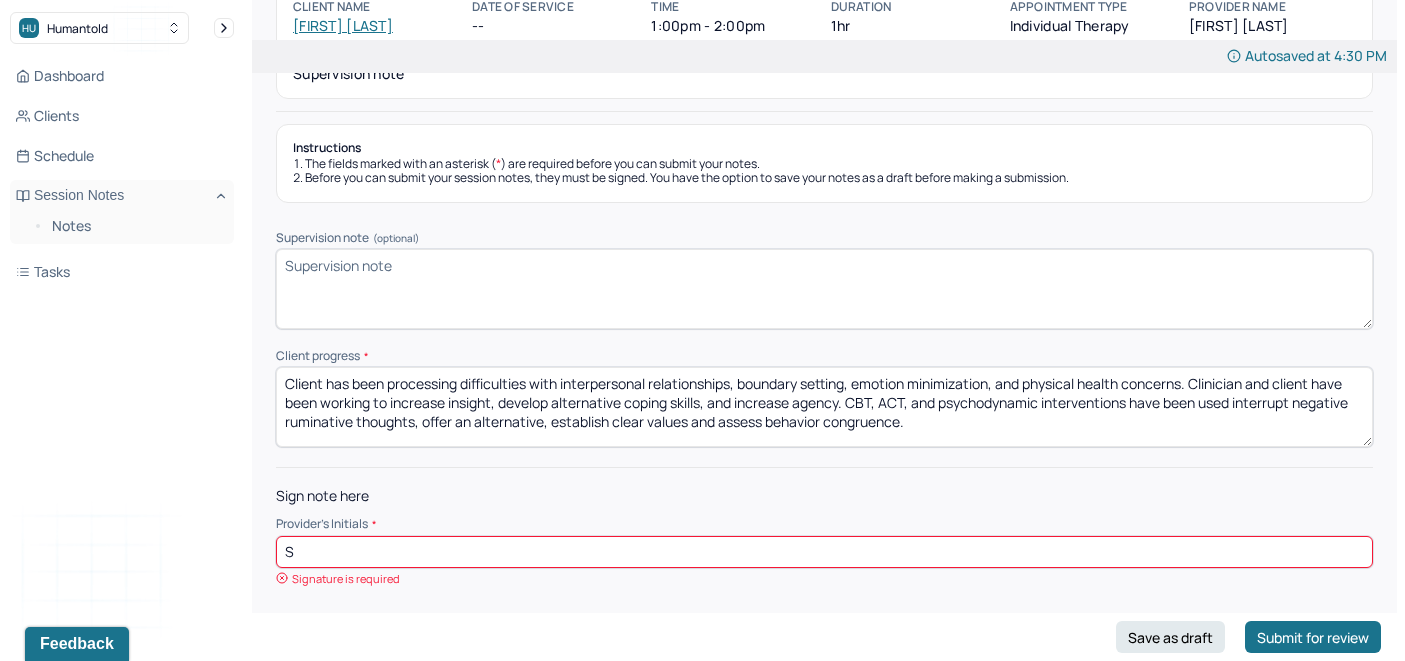 scroll, scrollTop: 132, scrollLeft: 0, axis: vertical 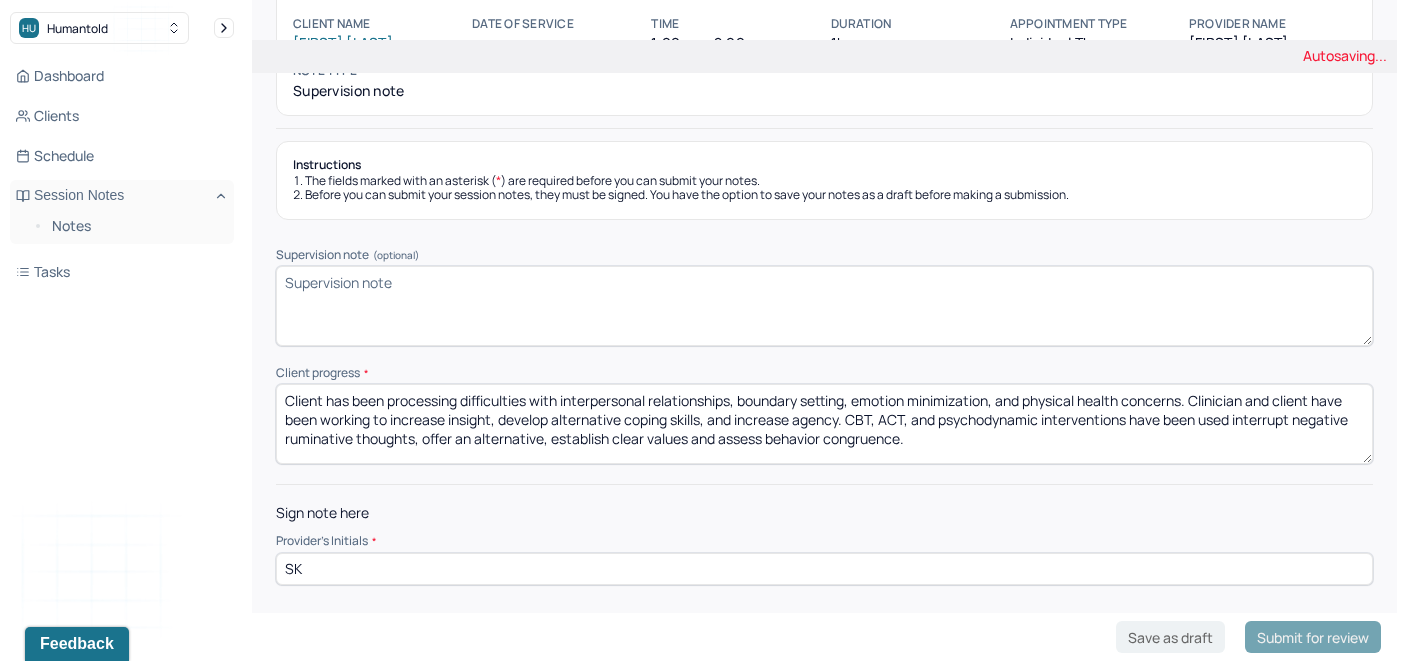 type on "SK" 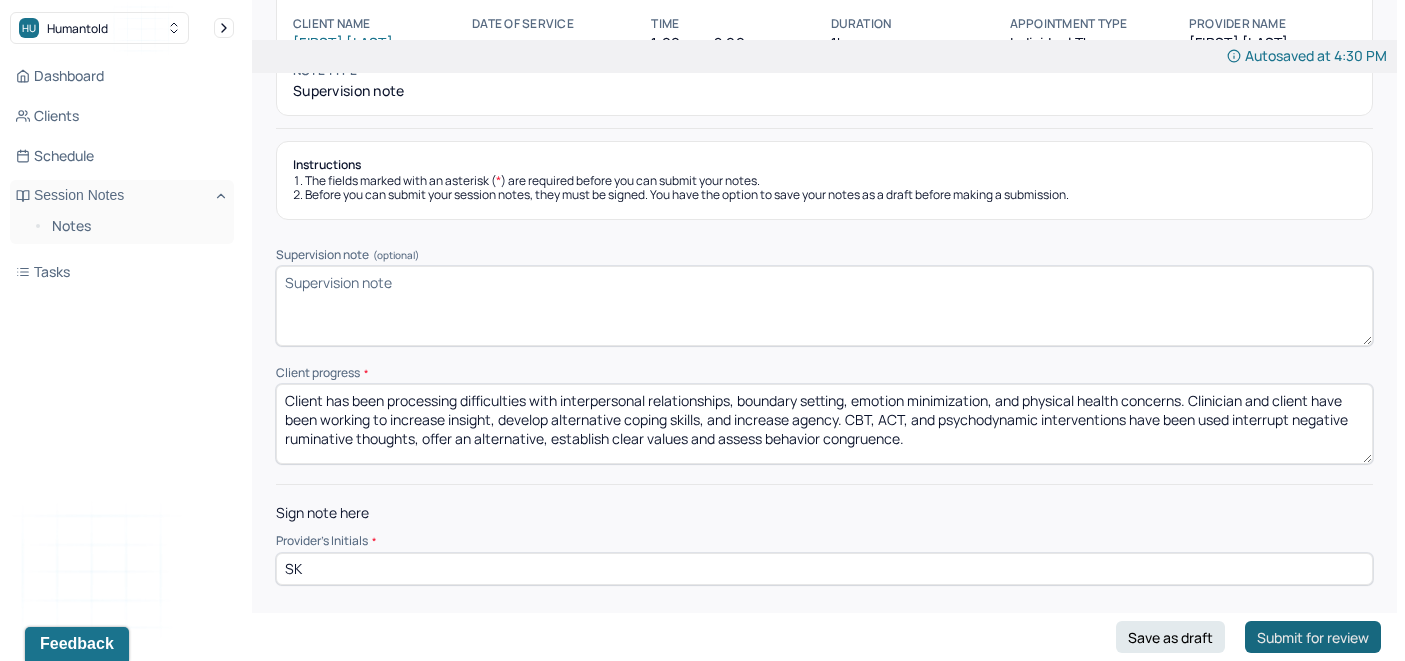 click on "Submit for review" at bounding box center [1313, 637] 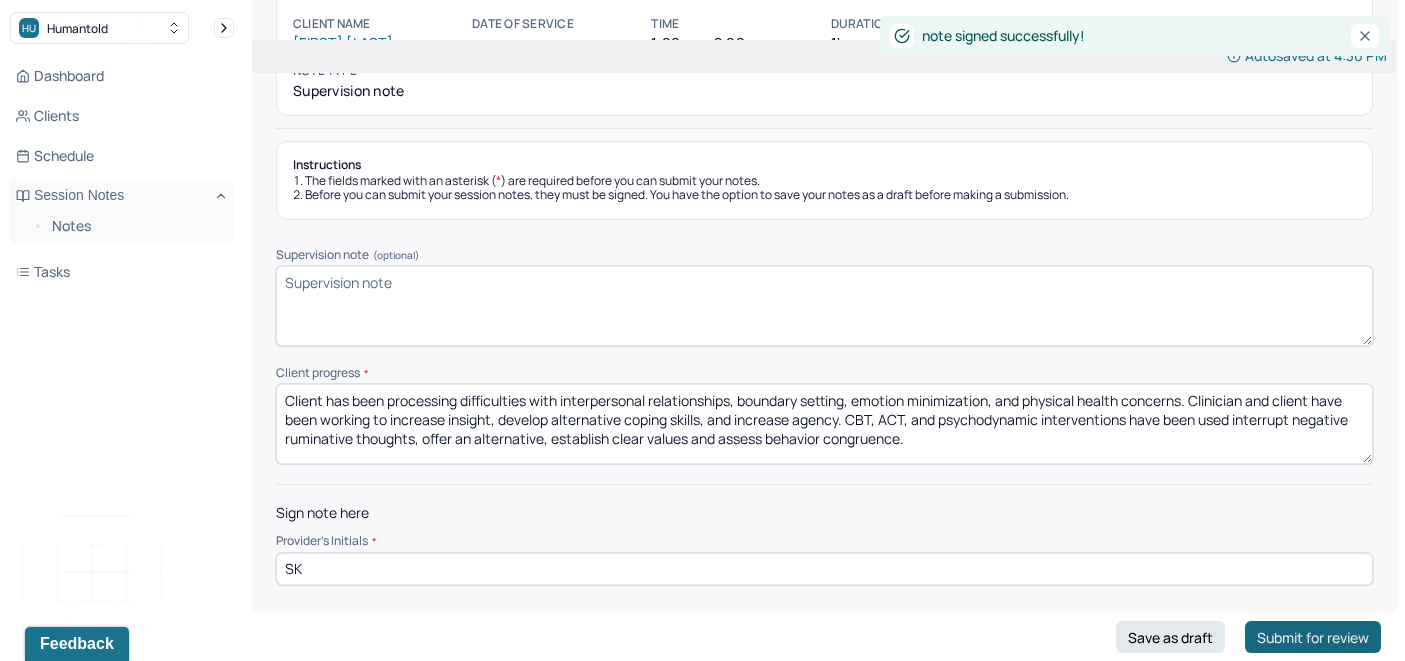 scroll, scrollTop: 0, scrollLeft: 0, axis: both 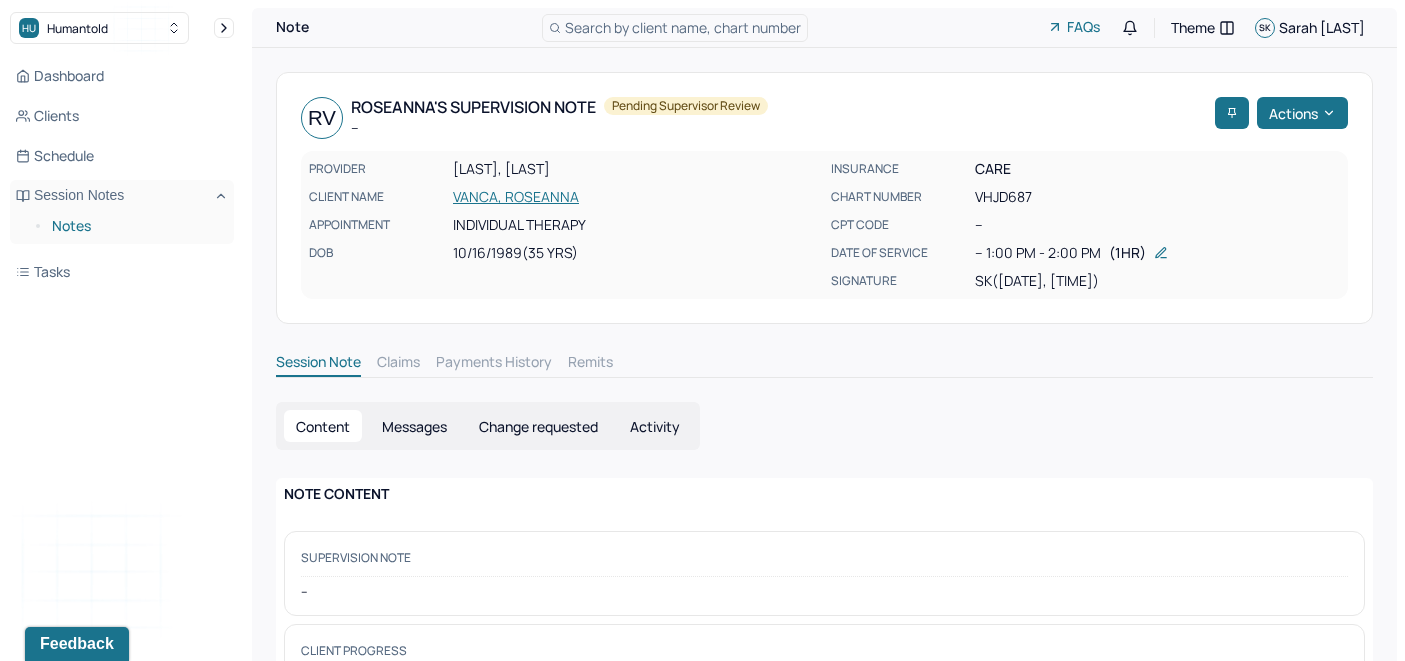 click on "Notes" at bounding box center (135, 226) 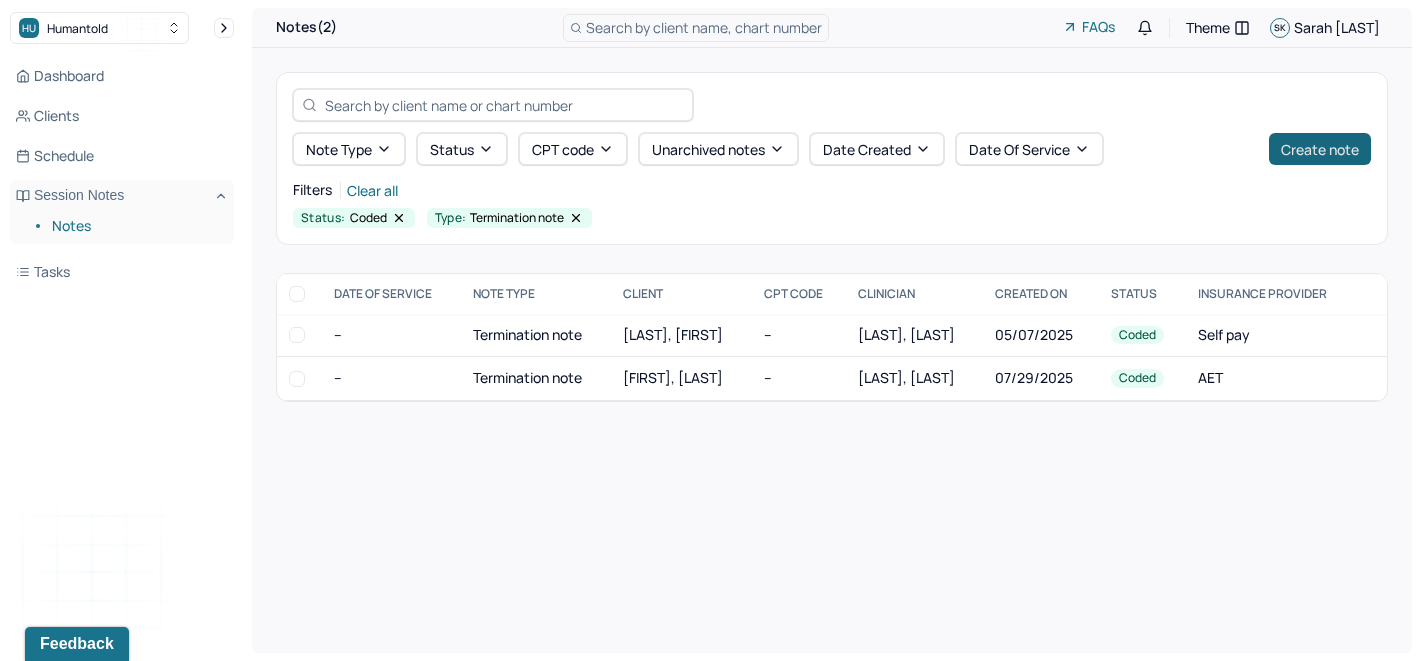 click on "Create note" at bounding box center [1320, 149] 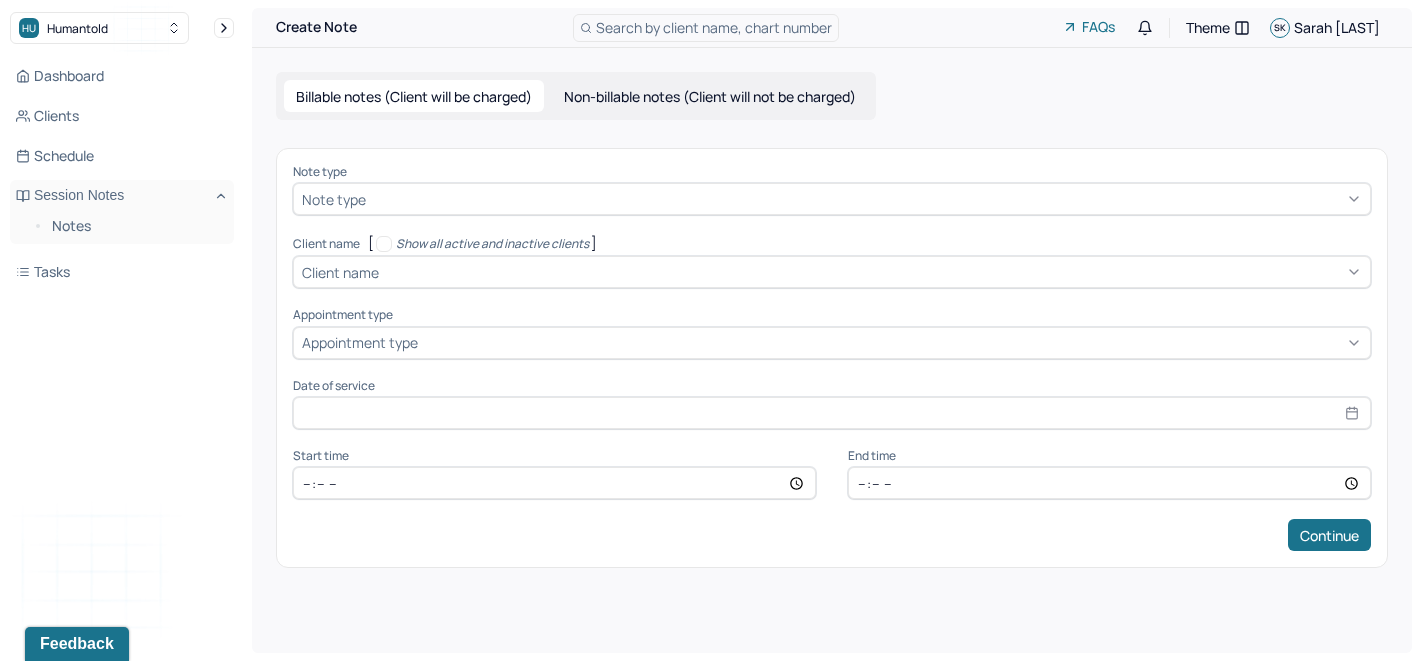 click on "Billable notes (Client will be charged) Non-billable notes (Client will not be charged)" at bounding box center [576, 96] 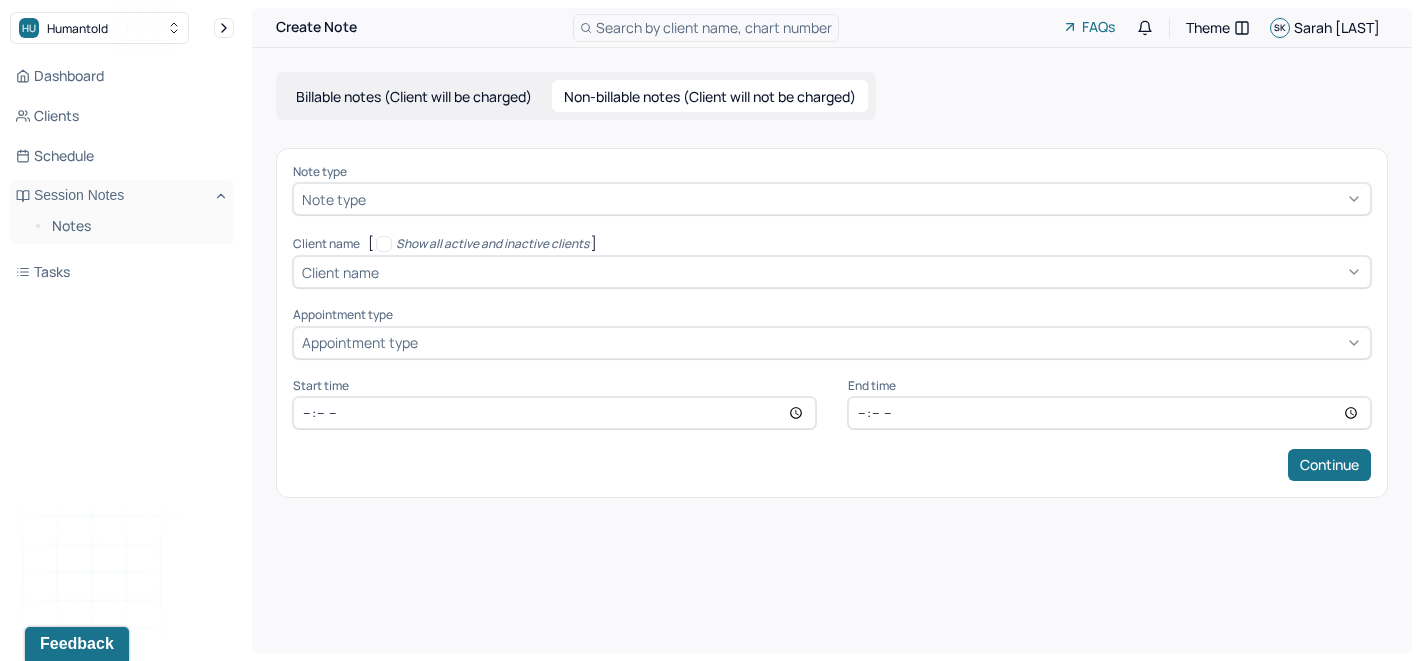 click on "Note type" at bounding box center (334, 199) 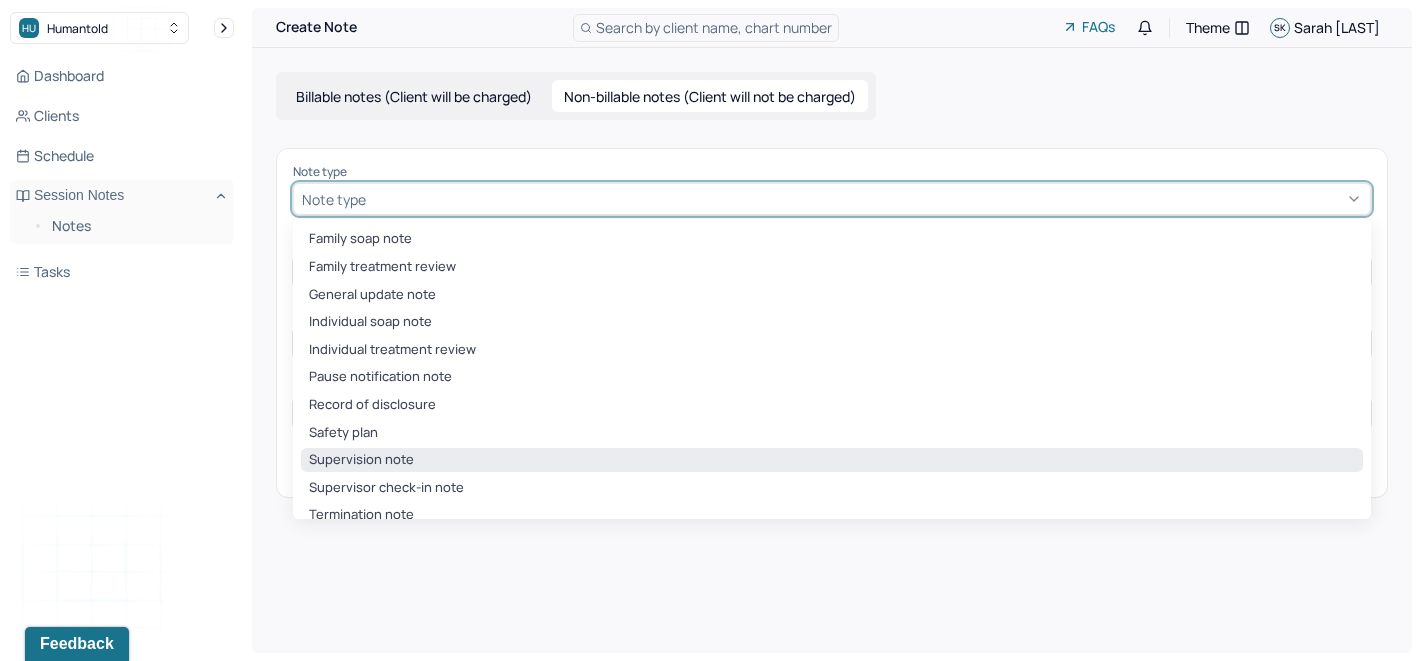 click on "Supervision note" at bounding box center [832, 460] 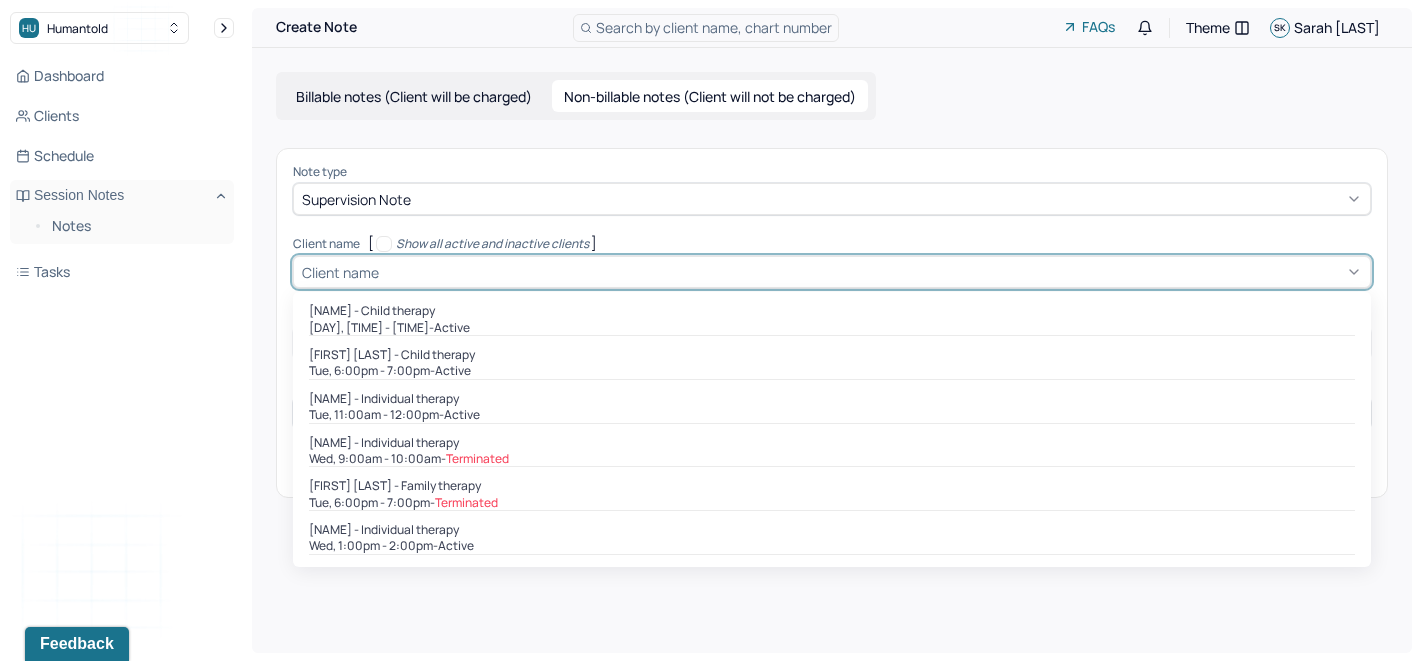 click on "Client name" at bounding box center [340, 272] 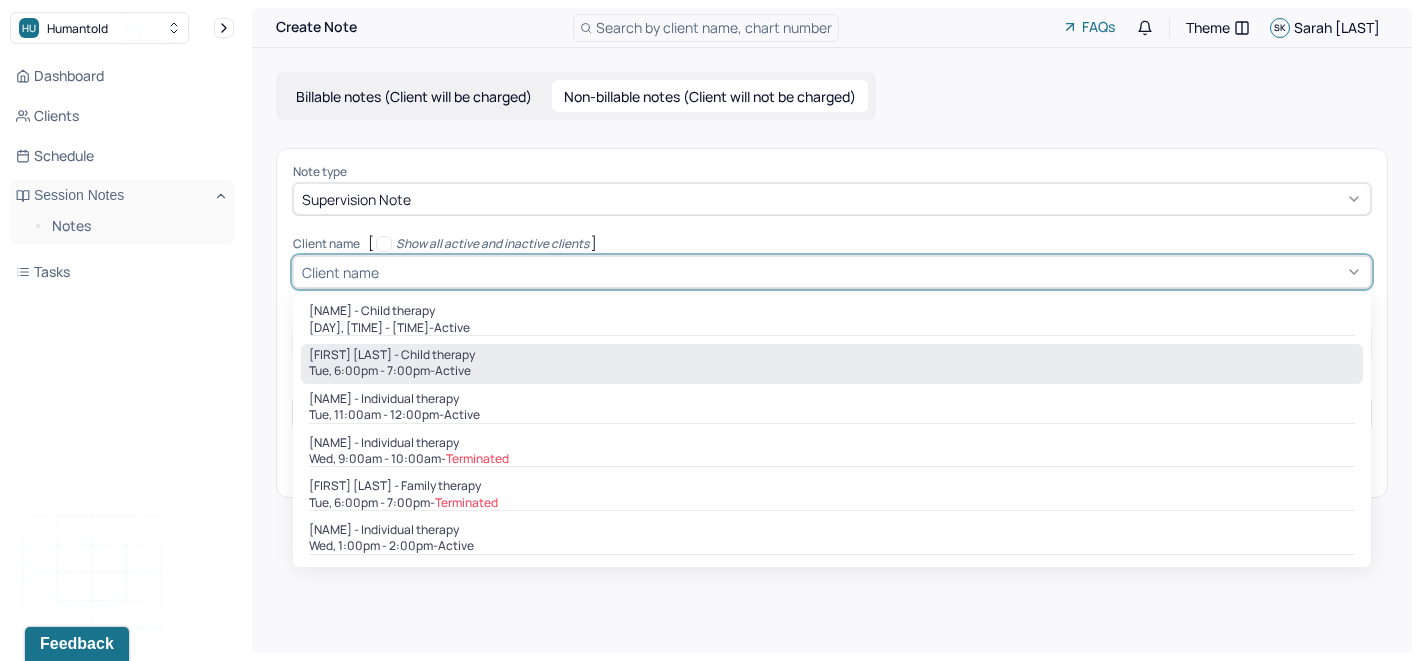 click on "[FIRST] [LAST] - Child therapy" at bounding box center (392, 355) 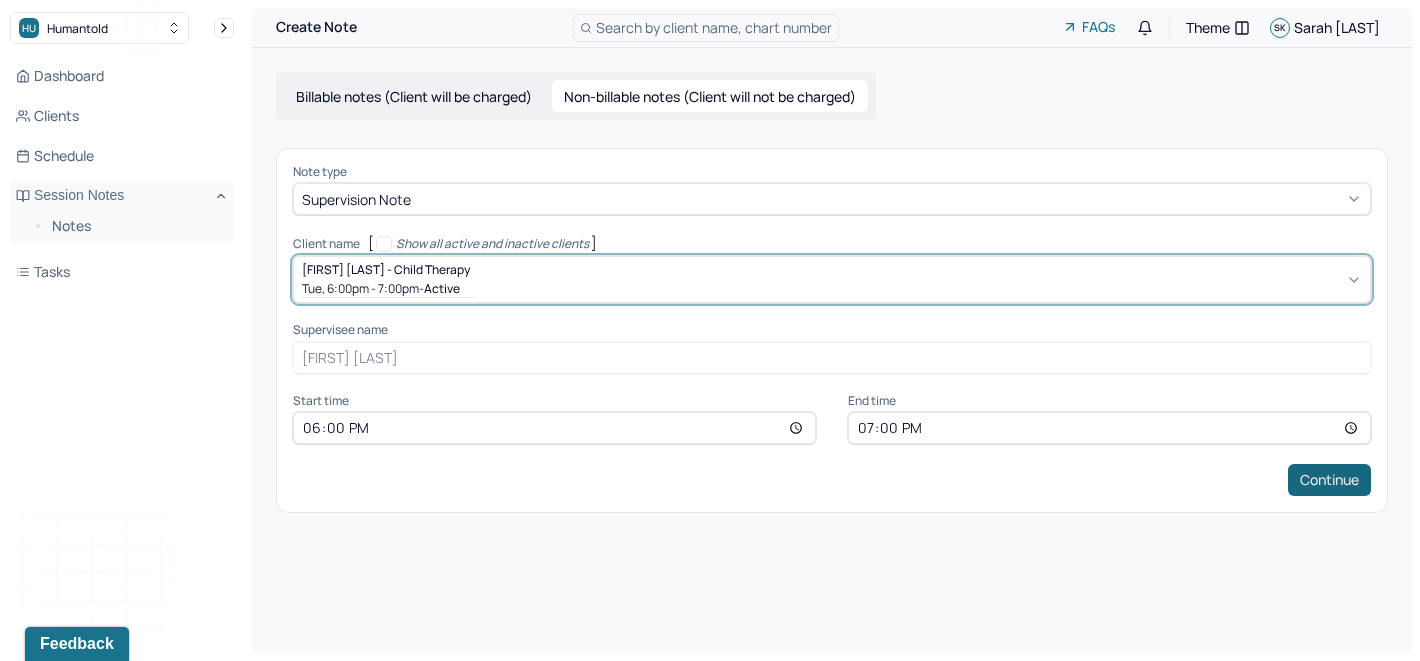 click on "Continue" at bounding box center [1329, 480] 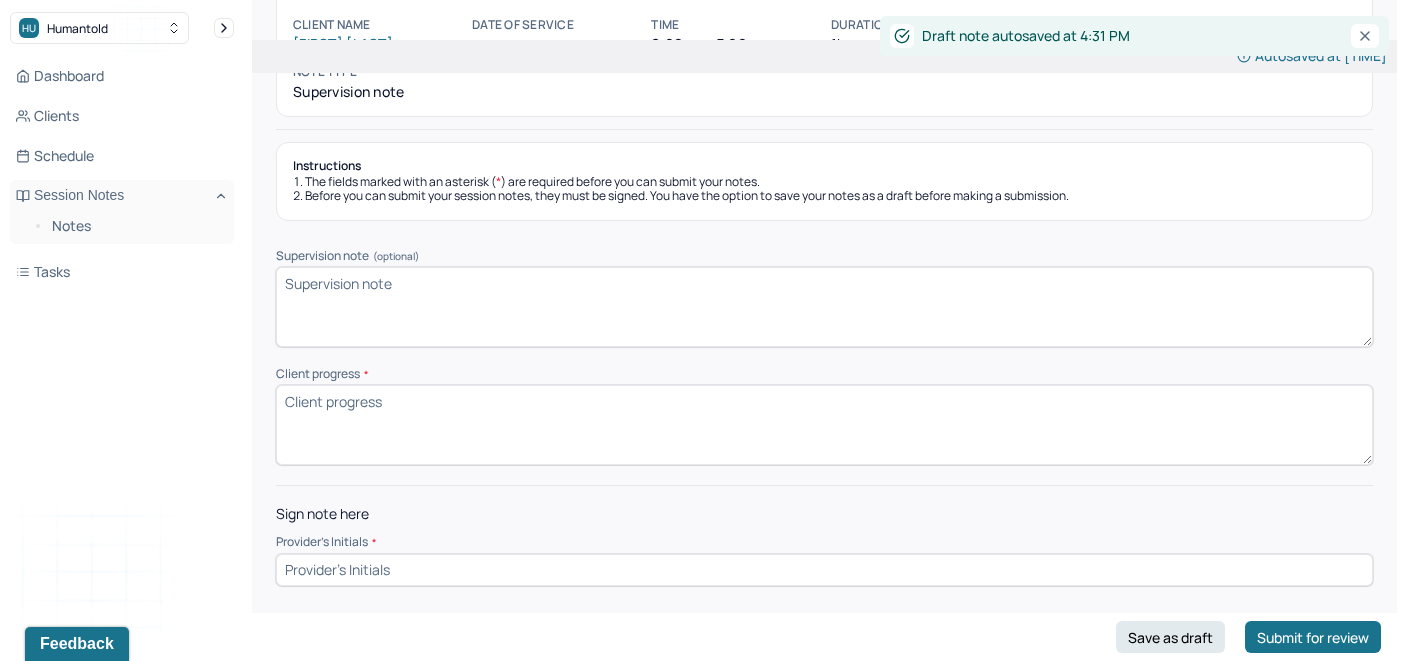 scroll, scrollTop: 132, scrollLeft: 0, axis: vertical 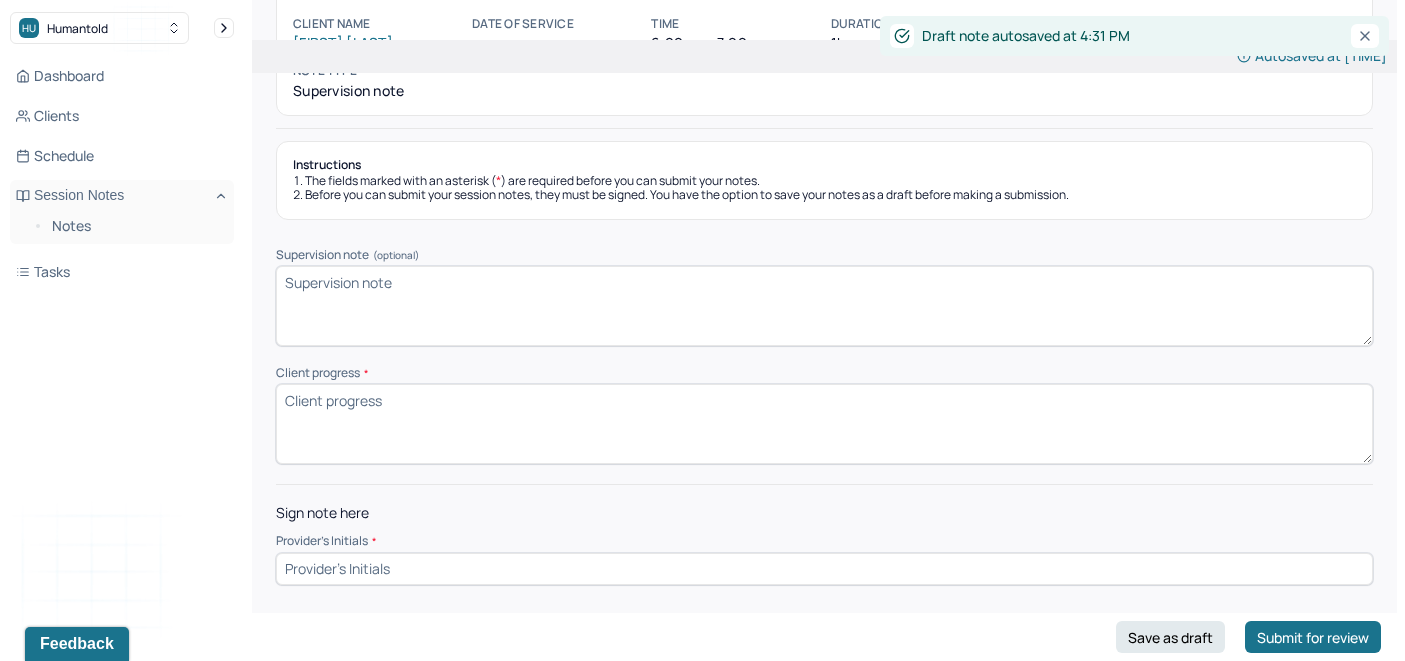 click on "Client progress *" at bounding box center (824, 424) 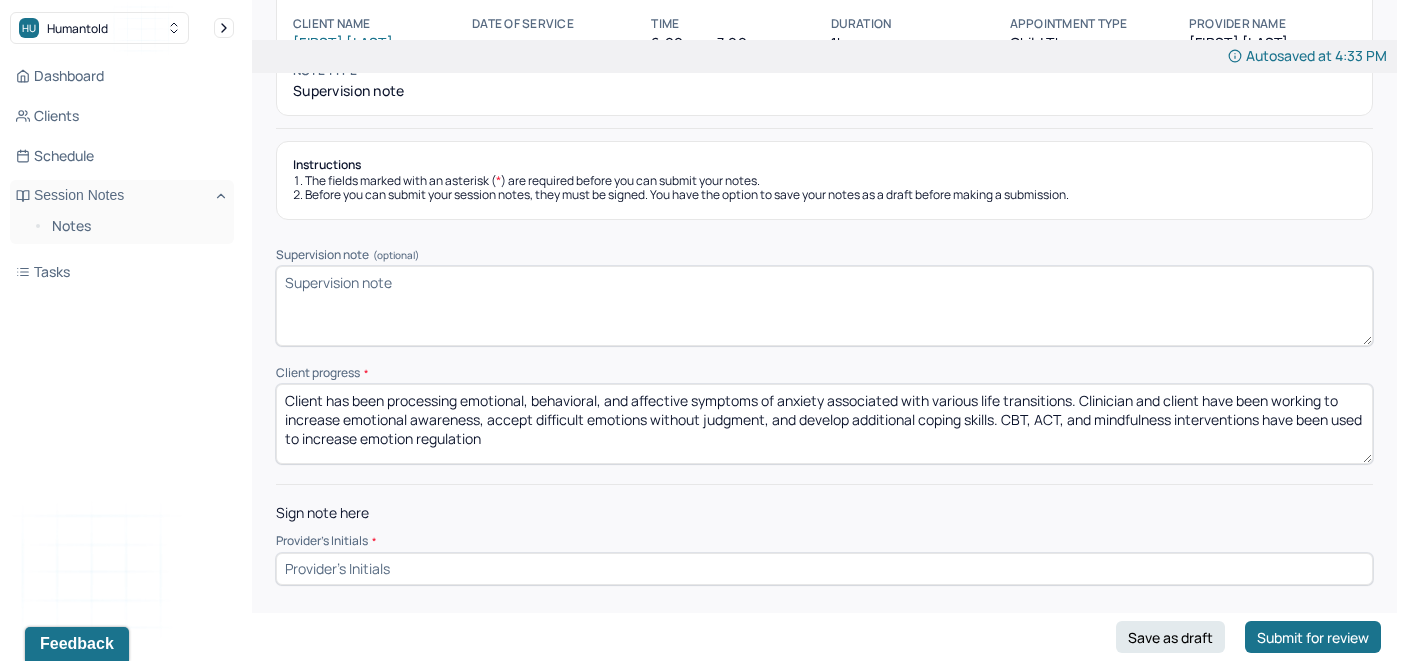 click on "Client has been processing emotional, behavioral, and affective symptoms of anxiety associated with various life transitions. Clinician and client have been working to increase emotional awareness, accept difficult emotions without judgment, and develop additional coping skills. CBT, ACT, and mindfulness interventions have been used to increase emotion regulation" at bounding box center (824, 424) 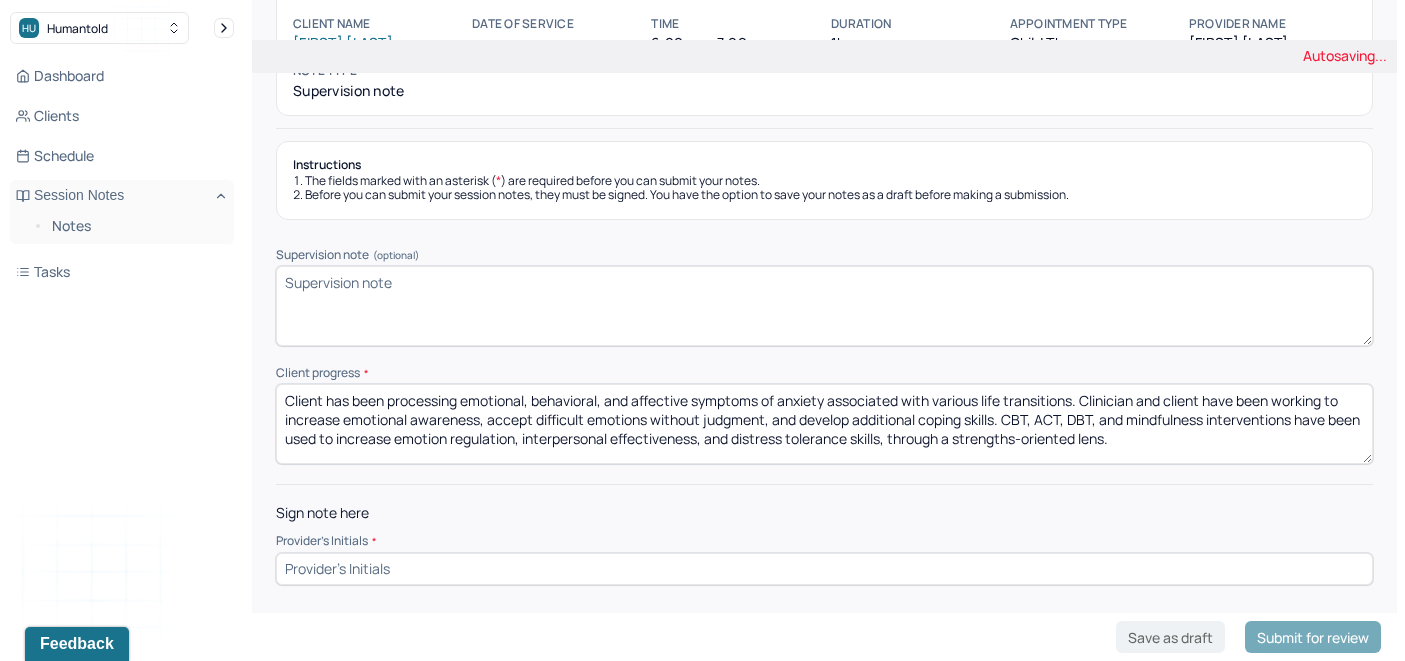 type on "Client has been processing emotional, behavioral, and affective symptoms of anxiety associated with various life transitions. Clinician and client have been working to increase emotional awareness, accept difficult emotions without judgment, and develop additional coping skills. CBT, ACT, DBT, and mindfulness interventions have been used to increase emotion regulation, interpersonal effectiveness, and distress tolerance skills, through a strengths-oriented lens." 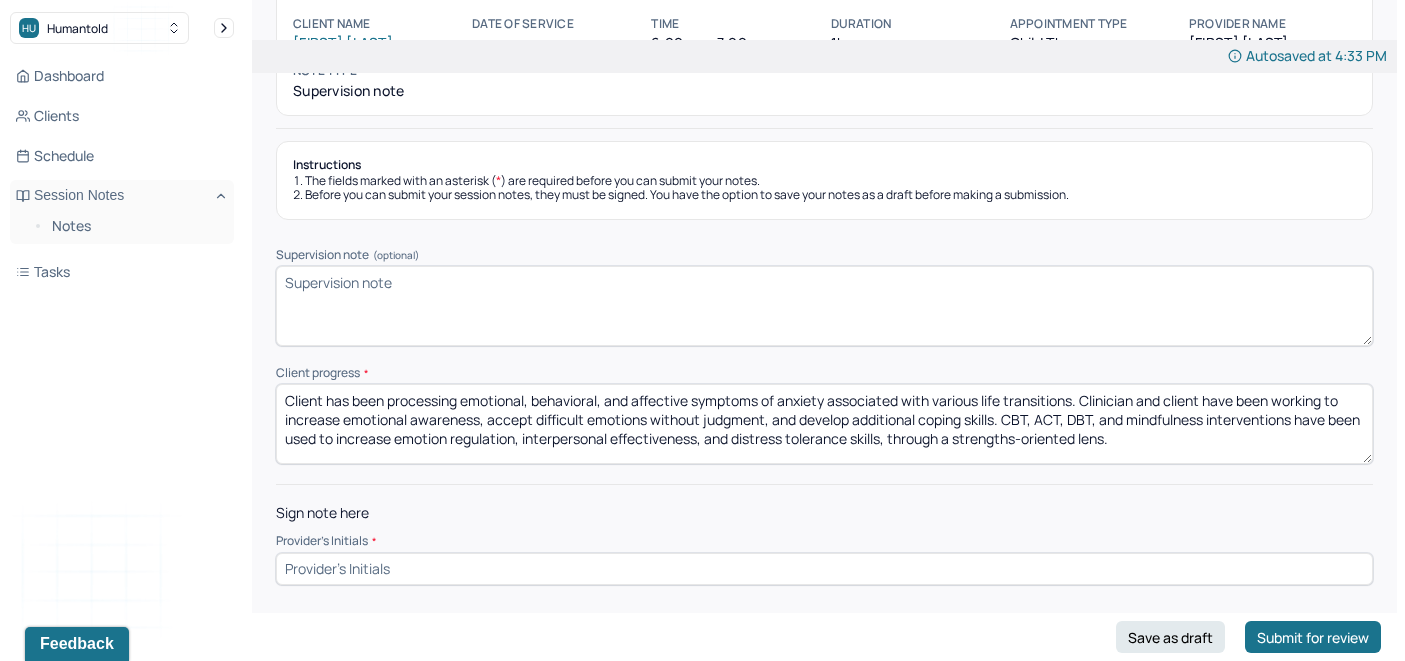 click at bounding box center (824, 569) 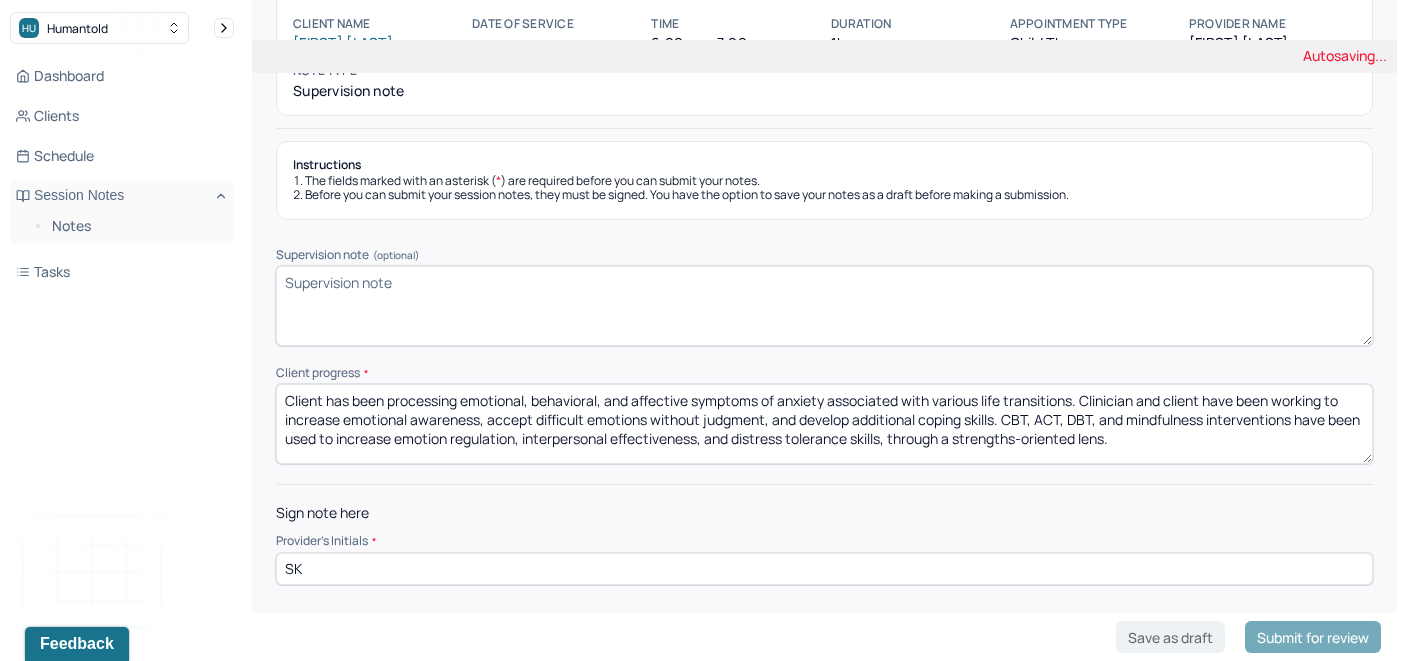 type on "SK" 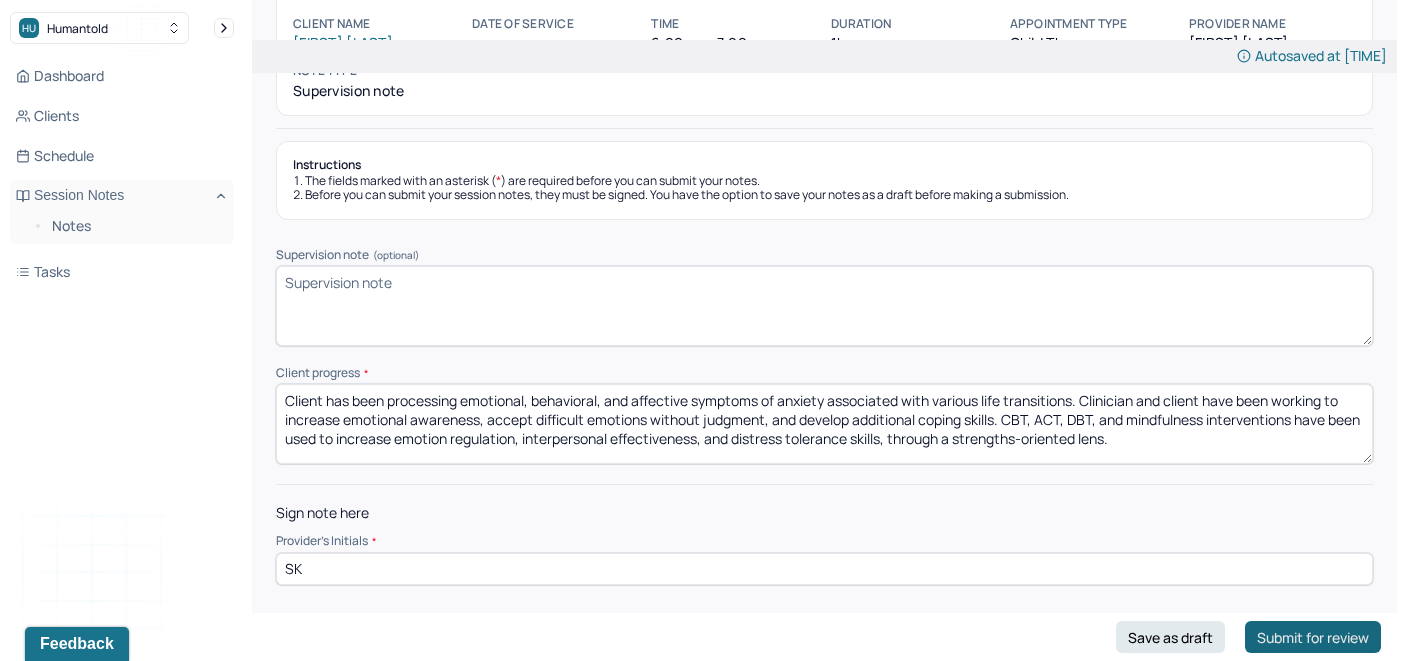 click on "Submit for review" at bounding box center (1313, 637) 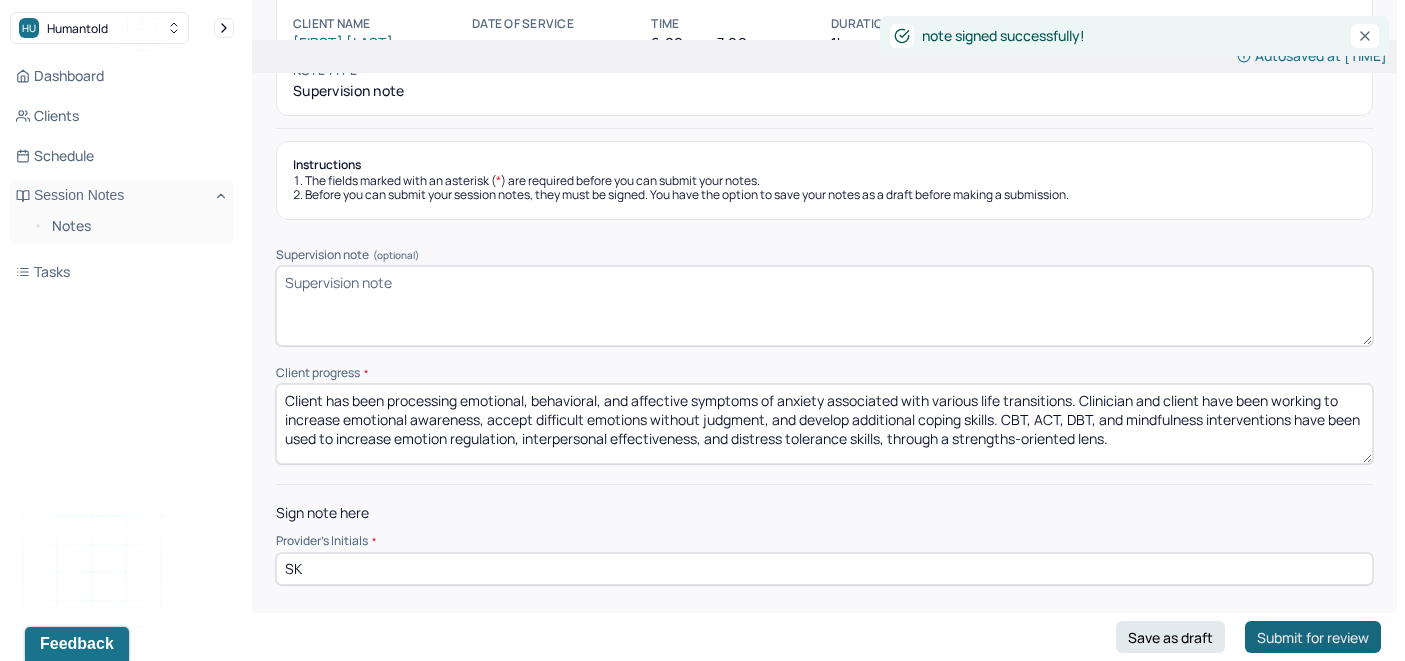 click on "Submit for review" at bounding box center [1313, 637] 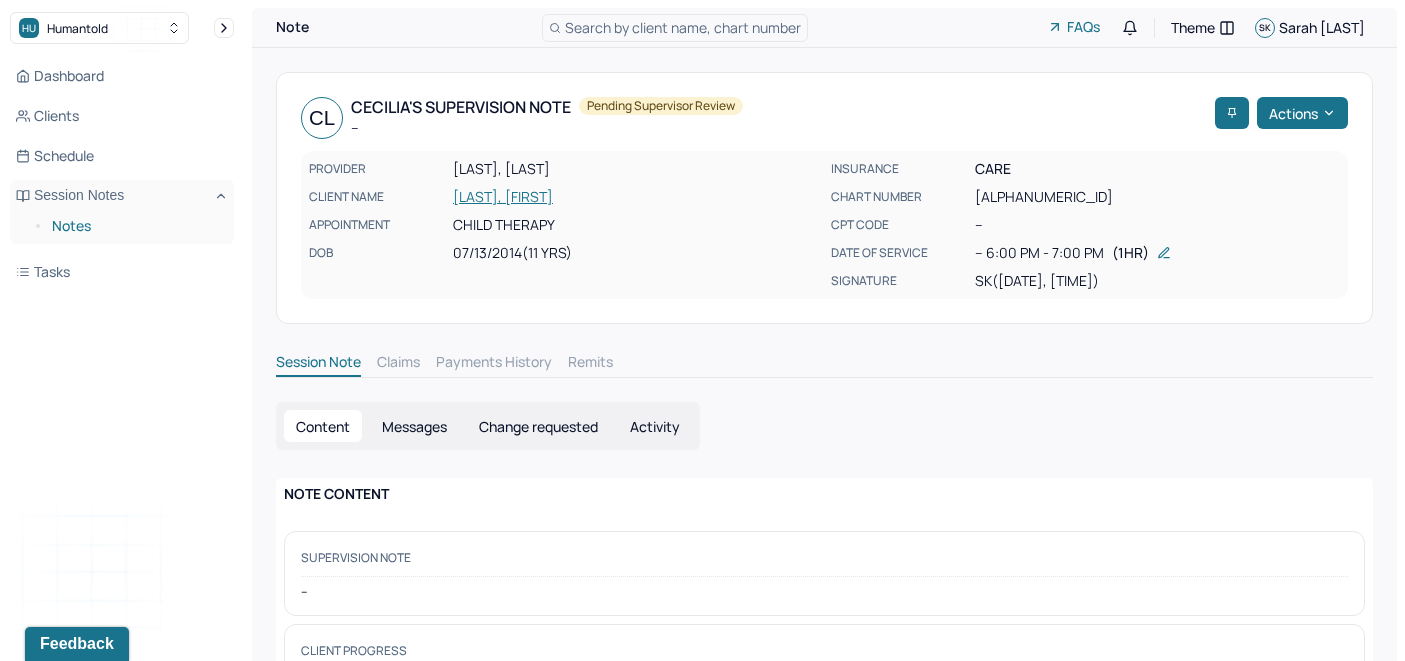 click on "Notes" at bounding box center (135, 226) 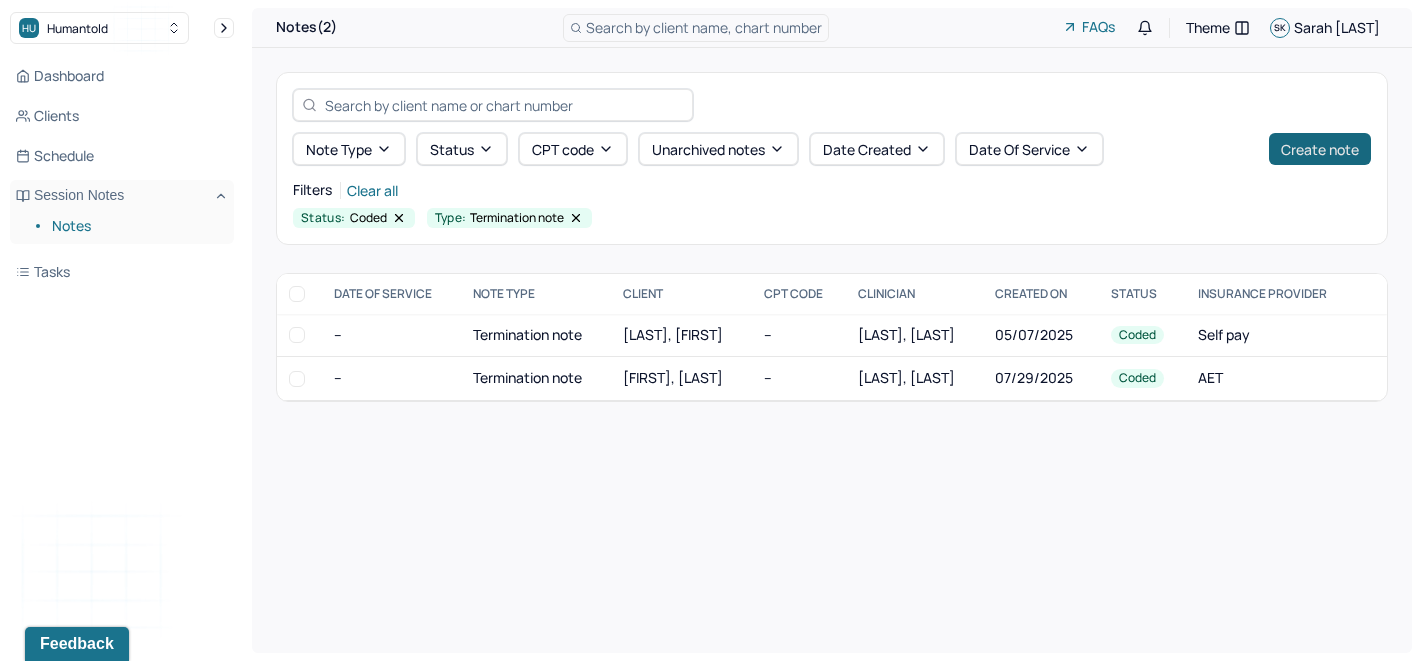 click on "Create note" at bounding box center [1320, 149] 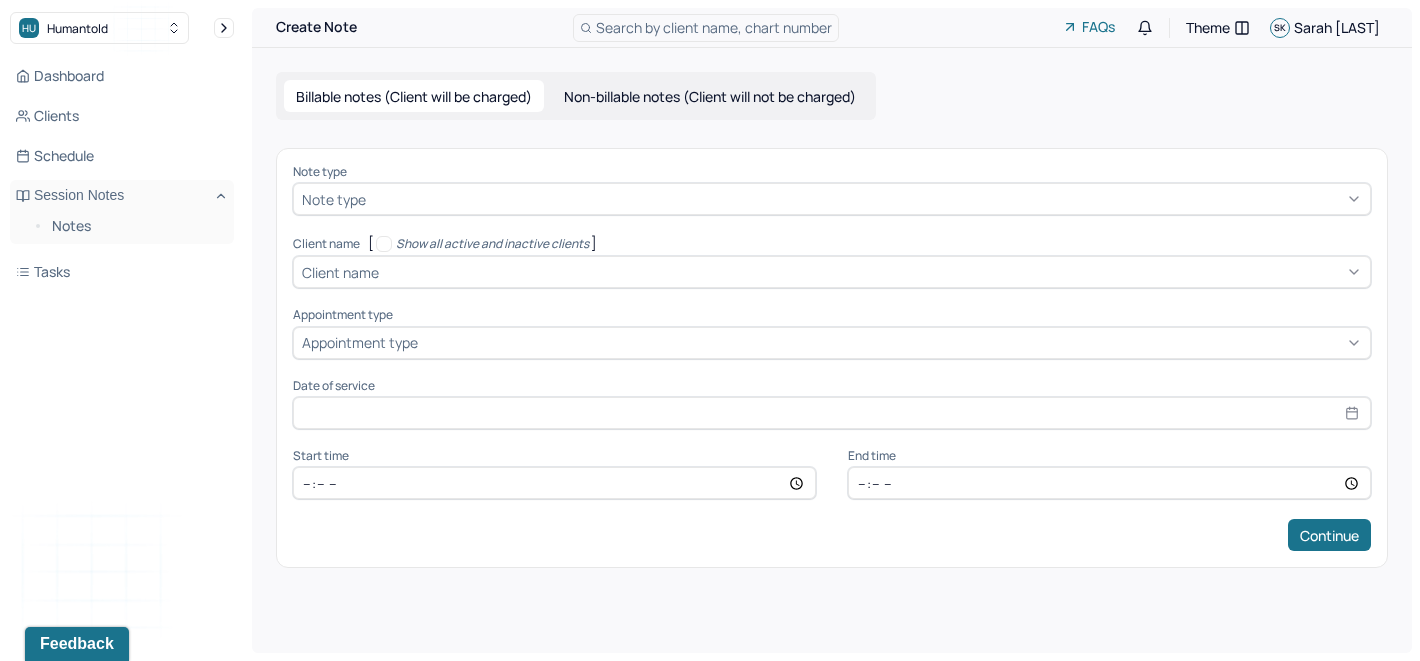 click on "Non-billable notes (Client will not be charged)" at bounding box center (710, 96) 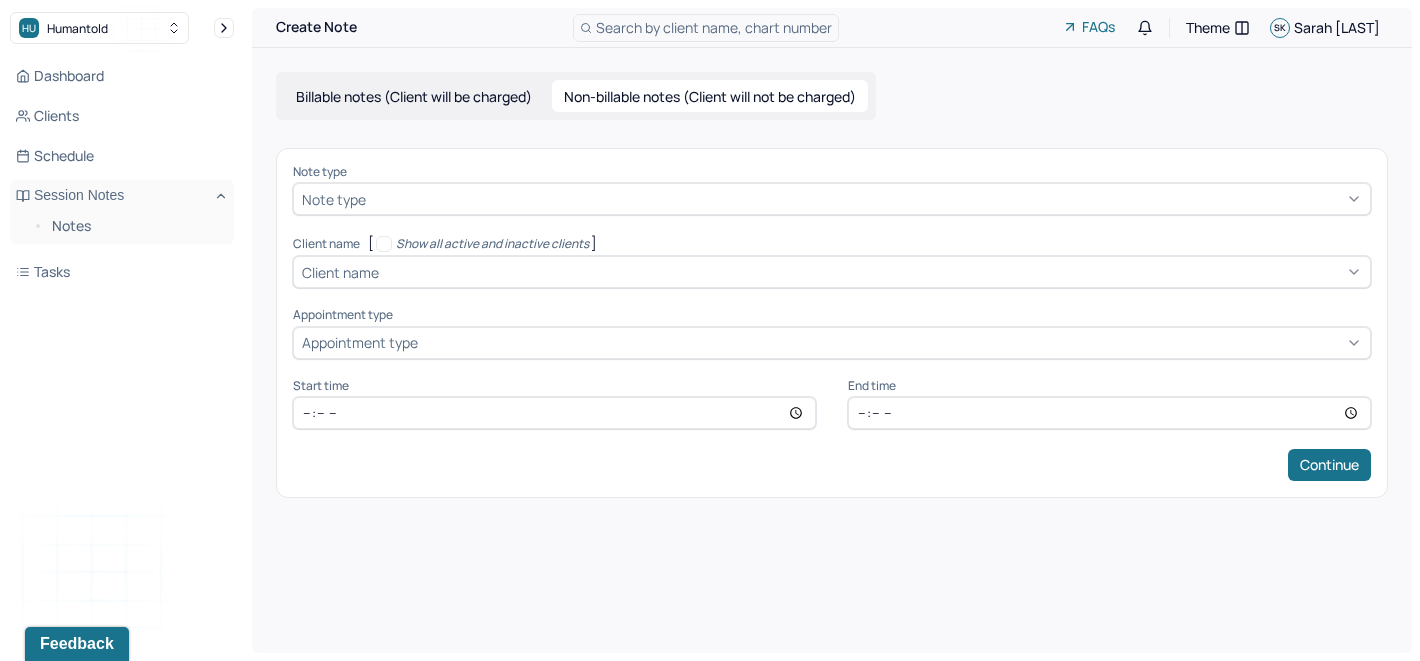 click on "Note type" at bounding box center [832, 199] 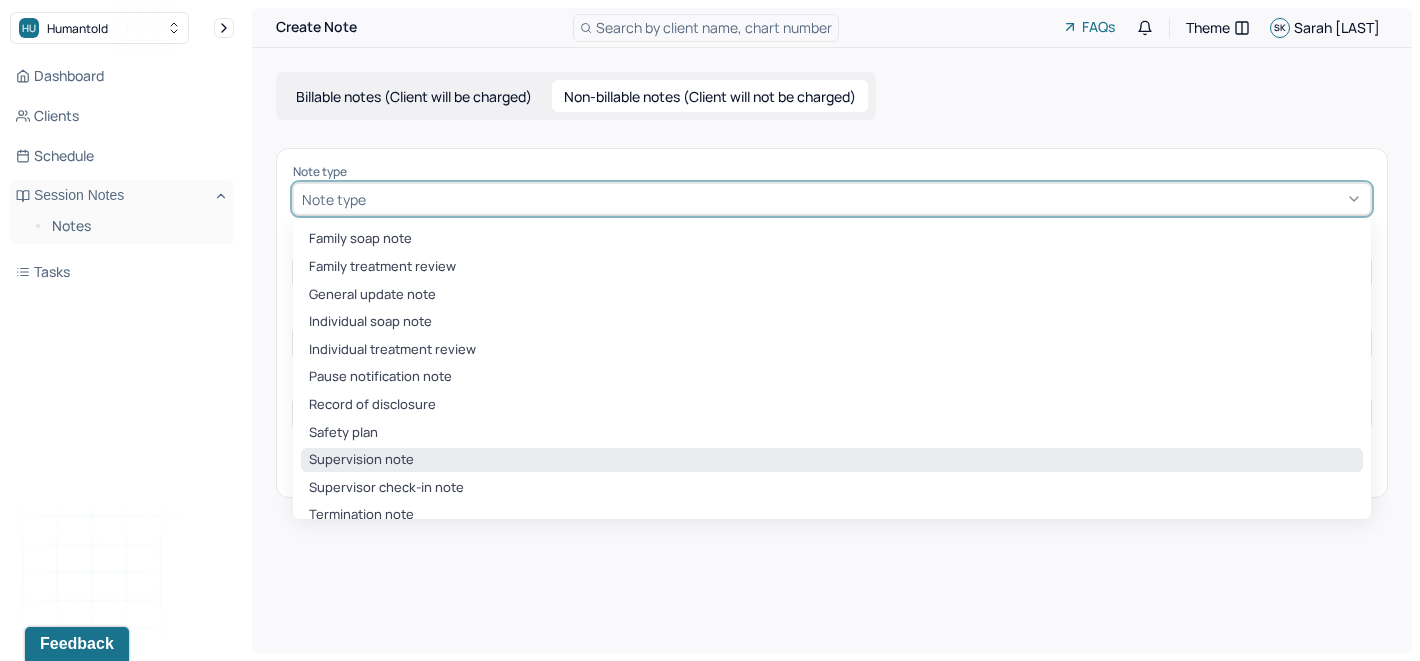click on "Supervision note" at bounding box center [832, 460] 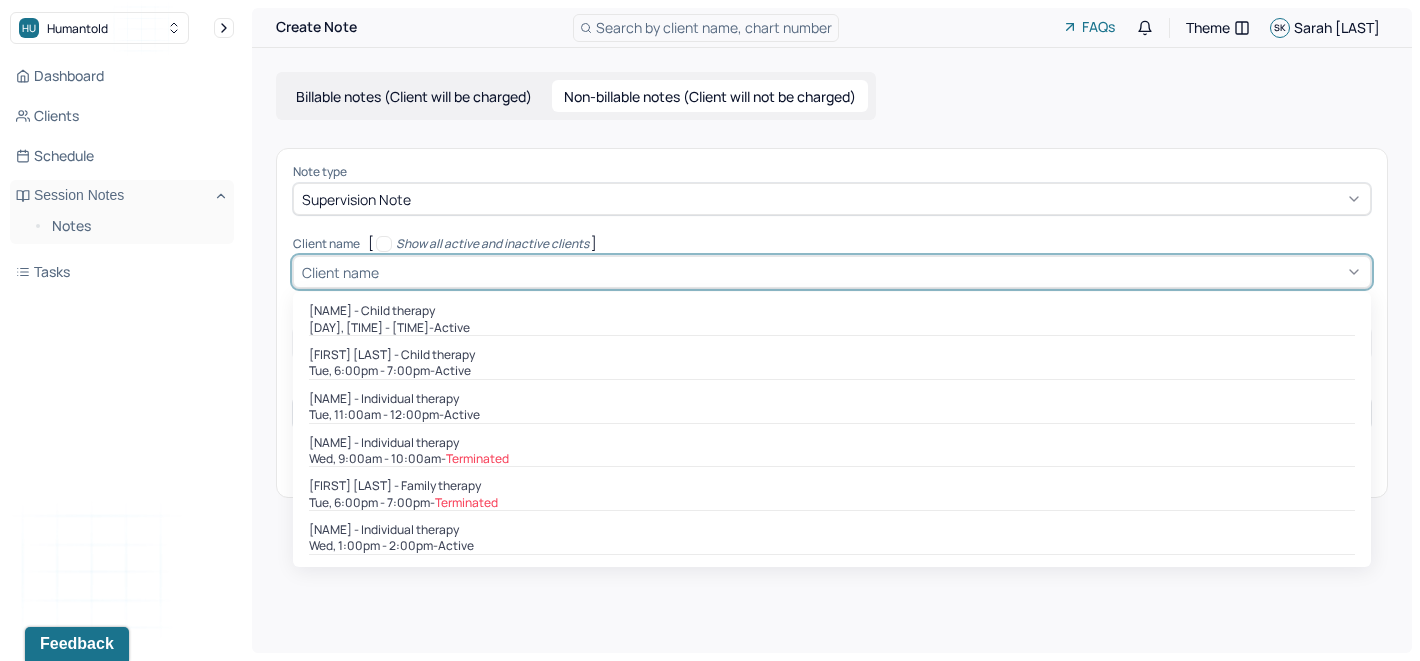 click at bounding box center (872, 272) 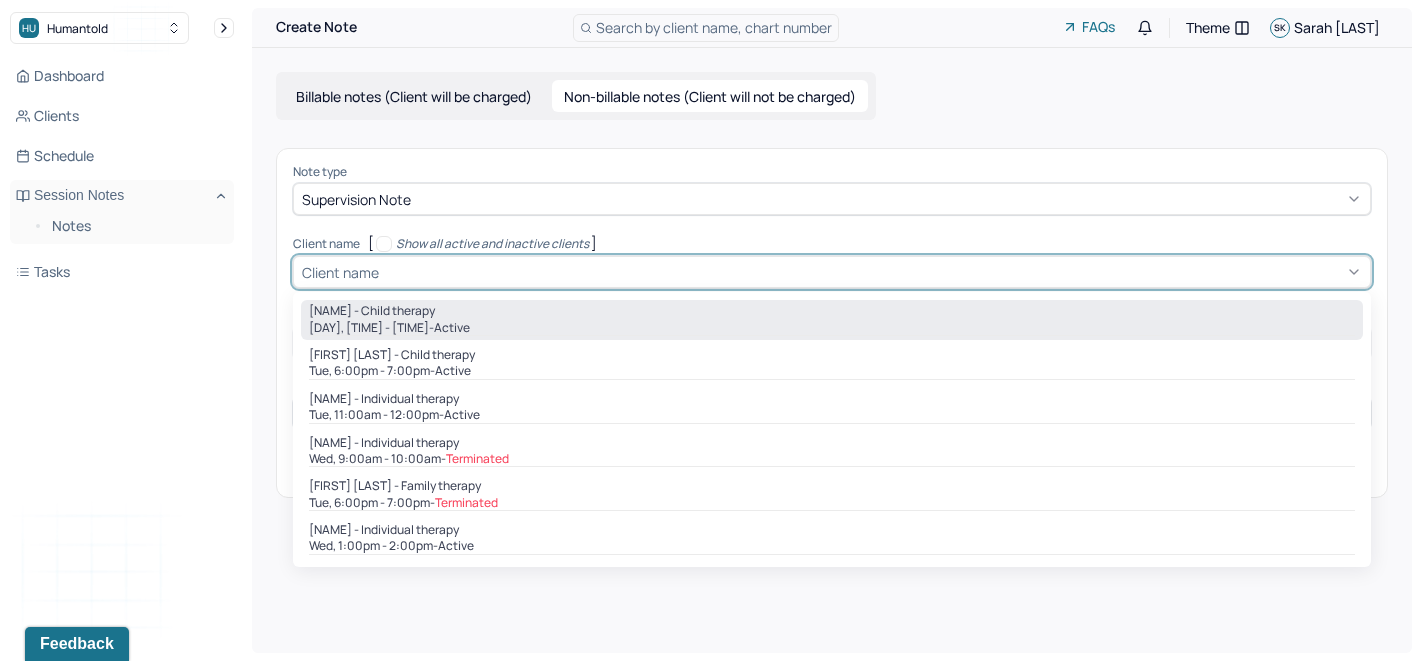 click on "[DAY], [TIME] - [STATUS]" at bounding box center [832, 328] 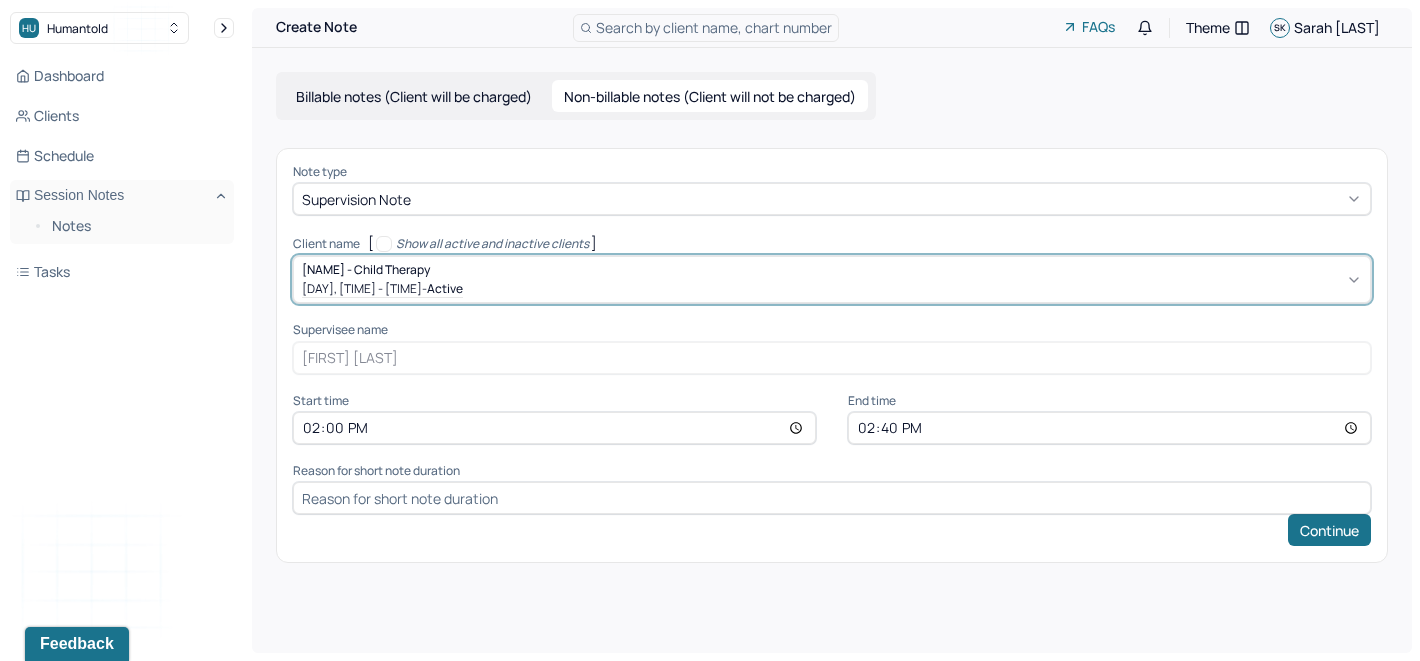 click on "14:40" at bounding box center [1109, 428] 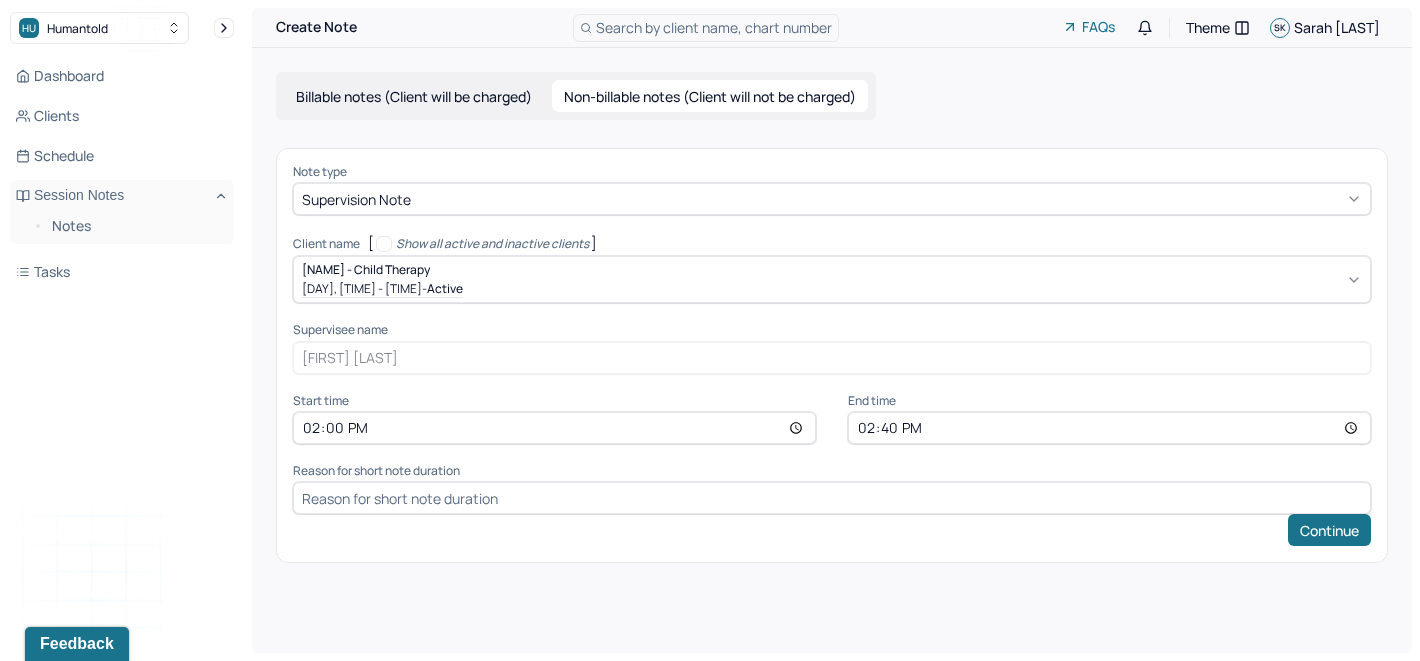 click on "14:00" at bounding box center (554, 428) 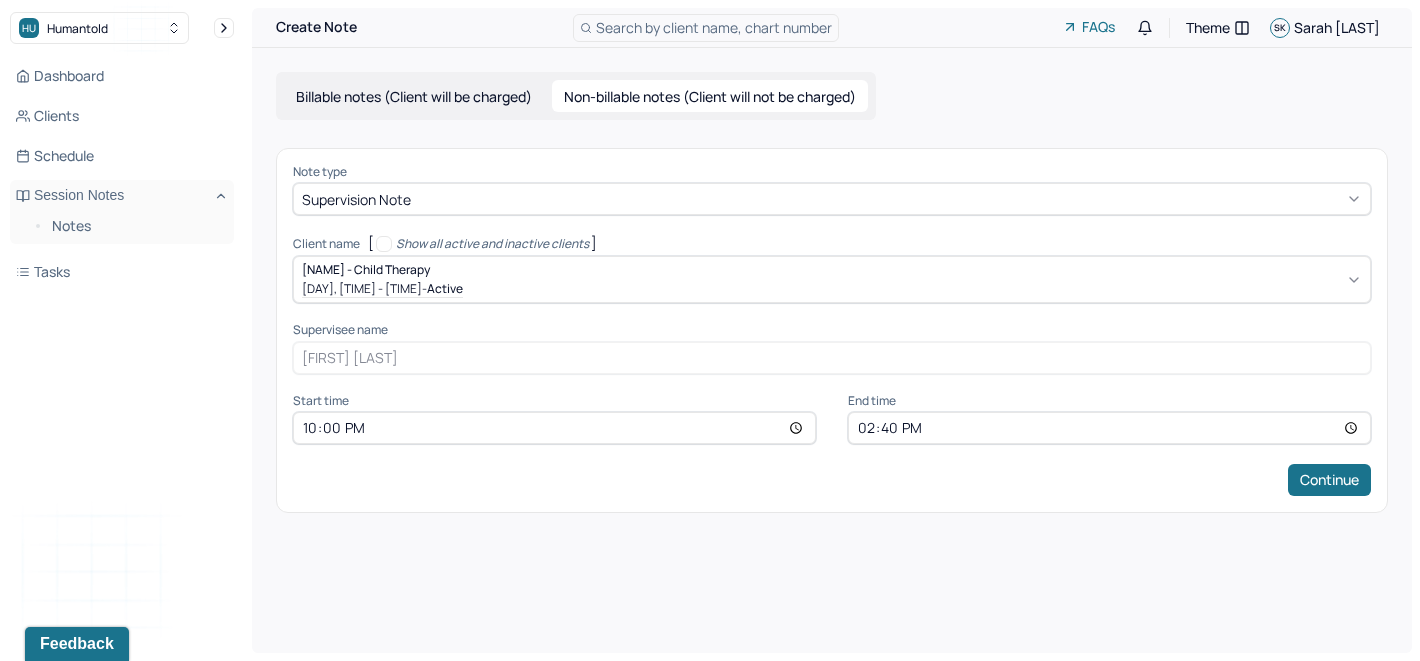 type on "10:00" 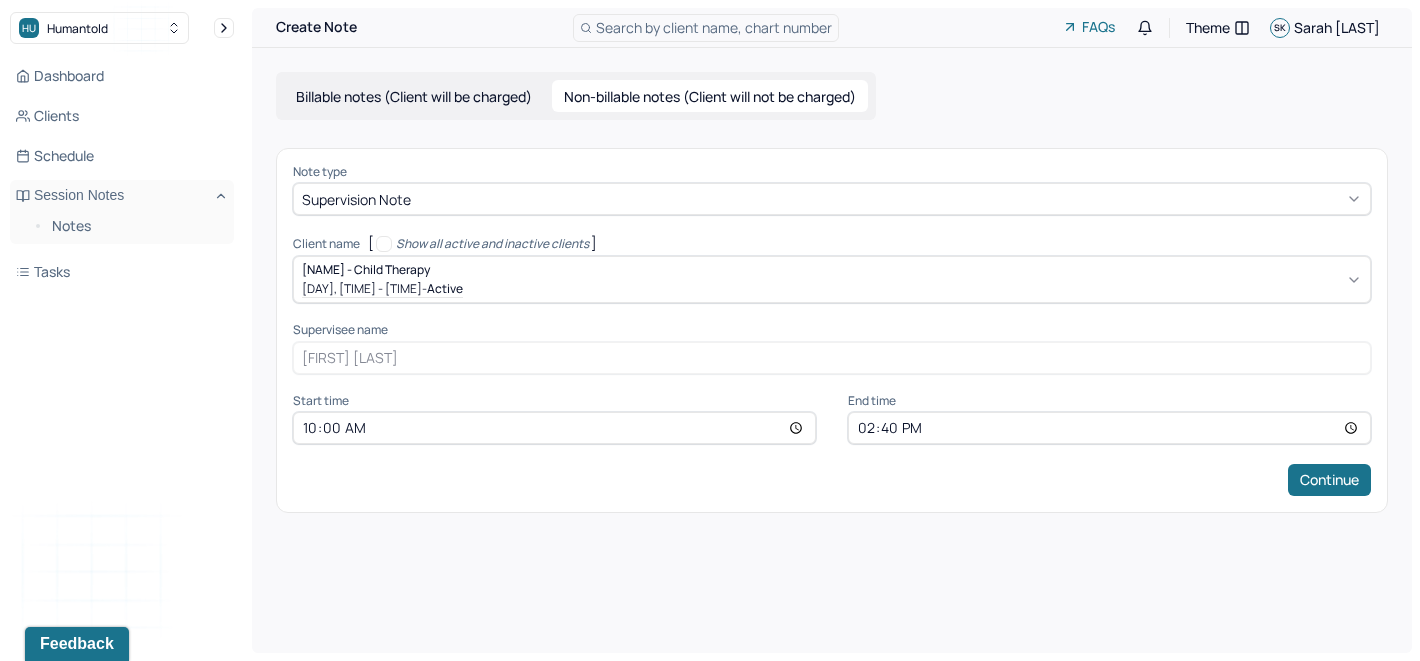 click on "14:40" at bounding box center [1109, 428] 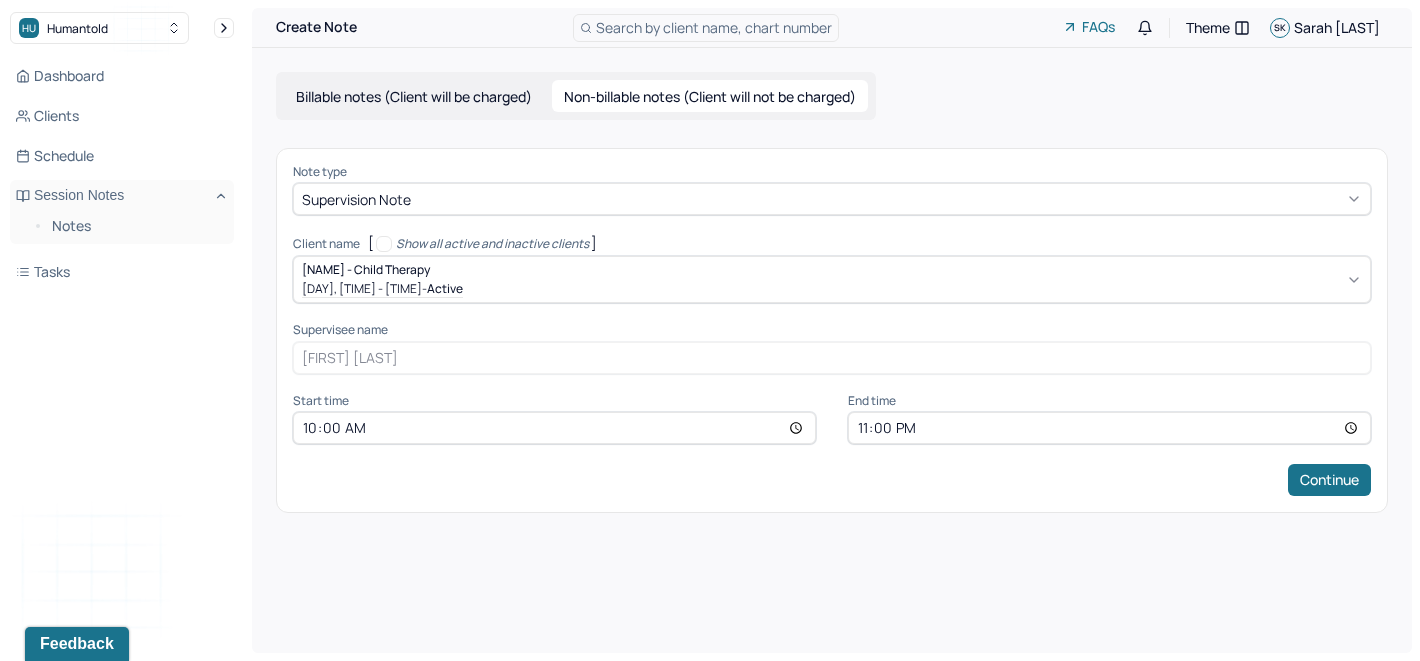 type on "11:00" 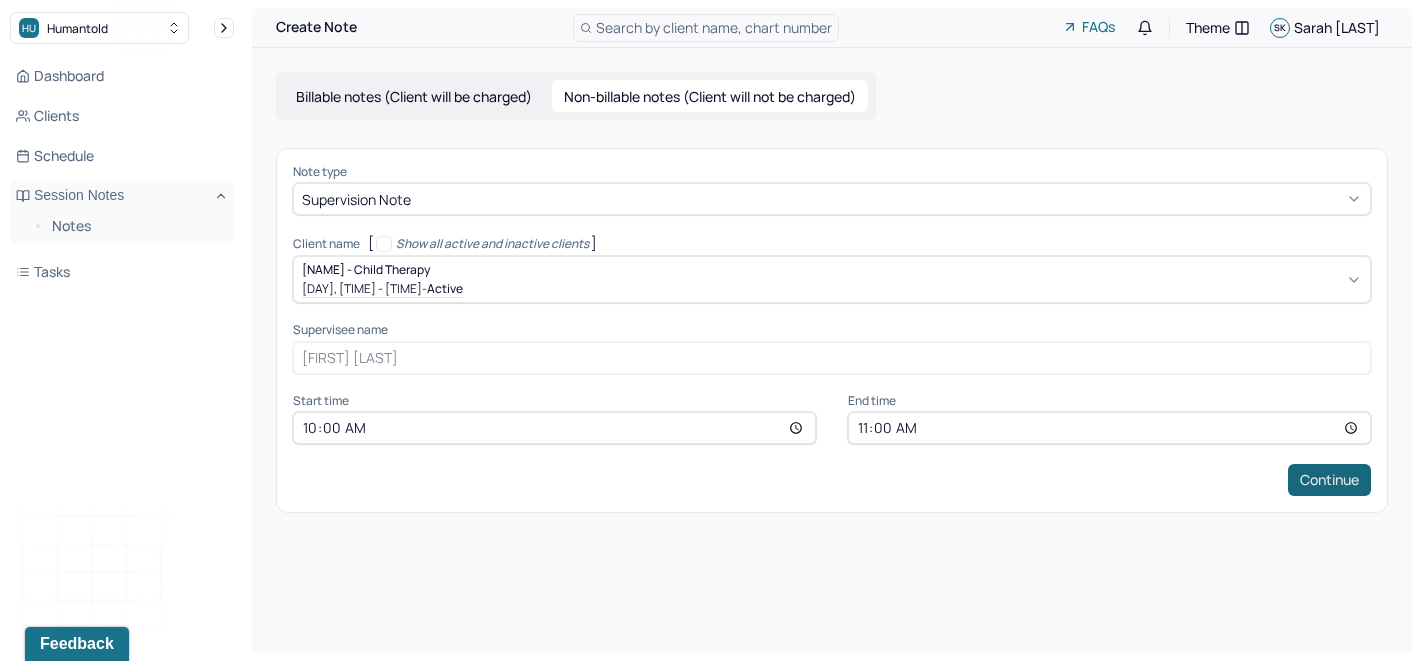 click on "Continue" at bounding box center [1329, 480] 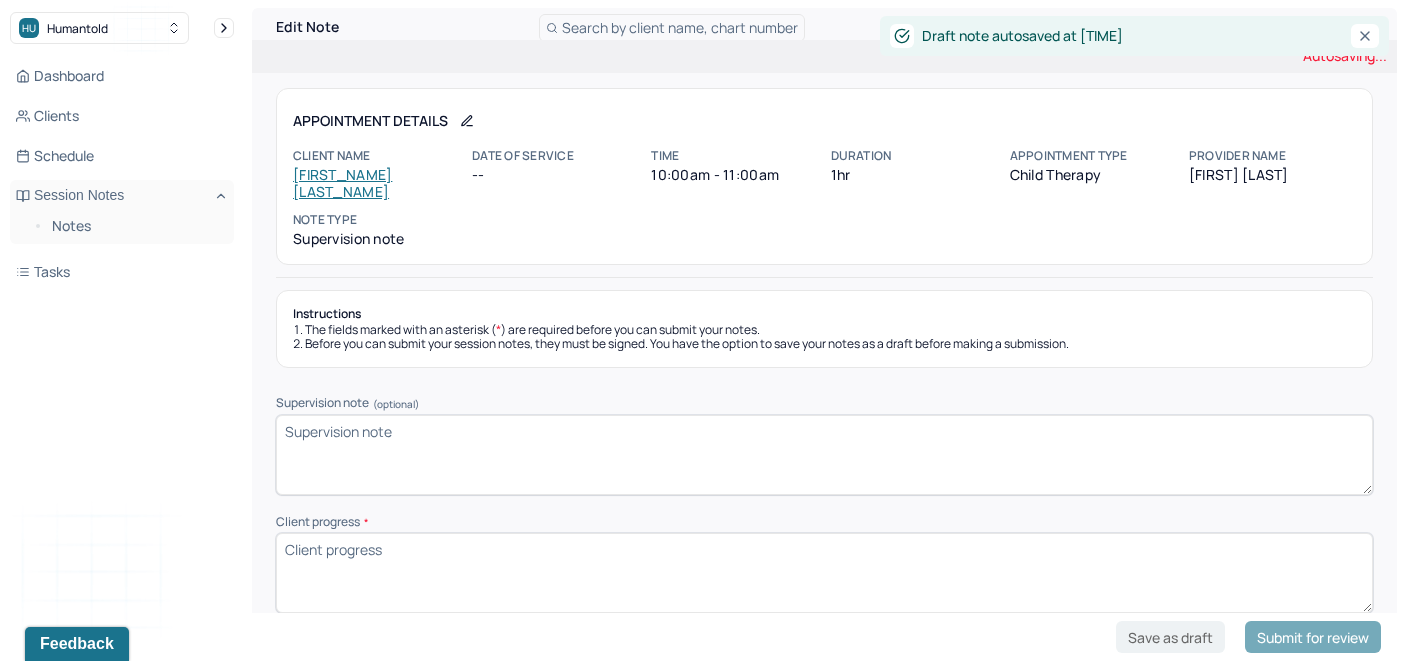 click on "Client progress *" at bounding box center (824, 573) 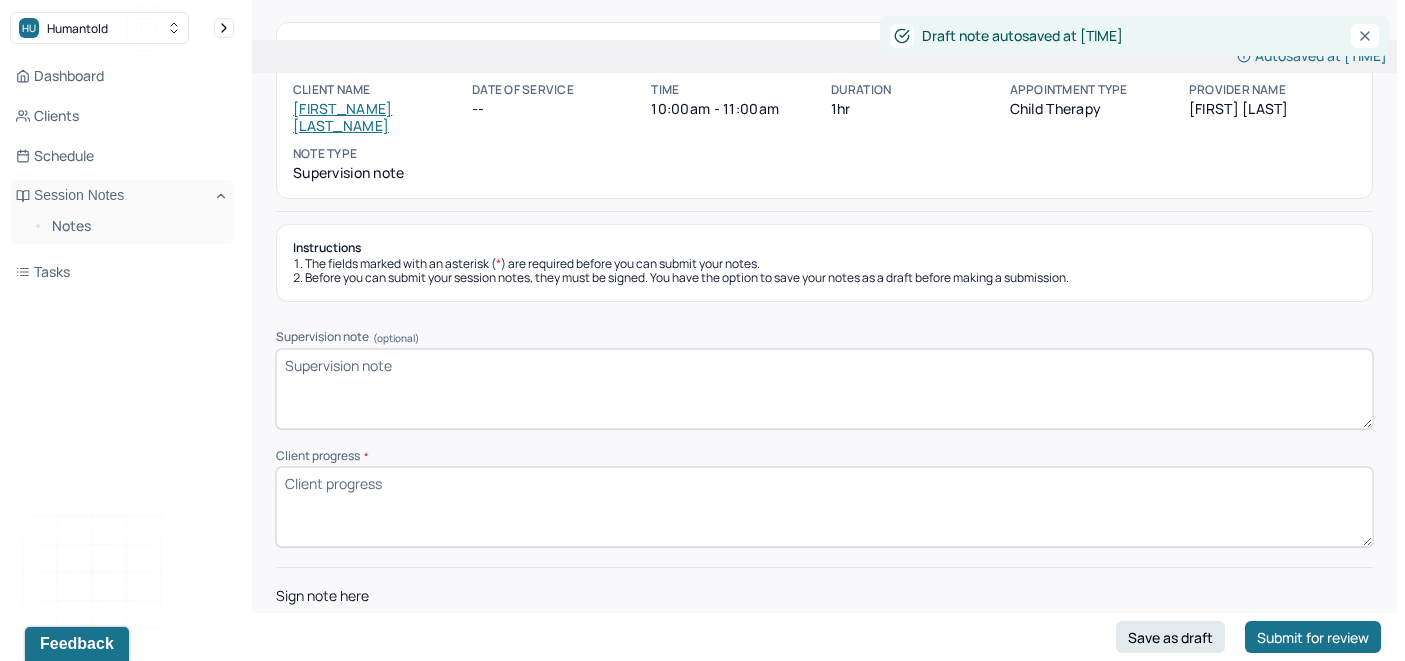 scroll, scrollTop: 132, scrollLeft: 0, axis: vertical 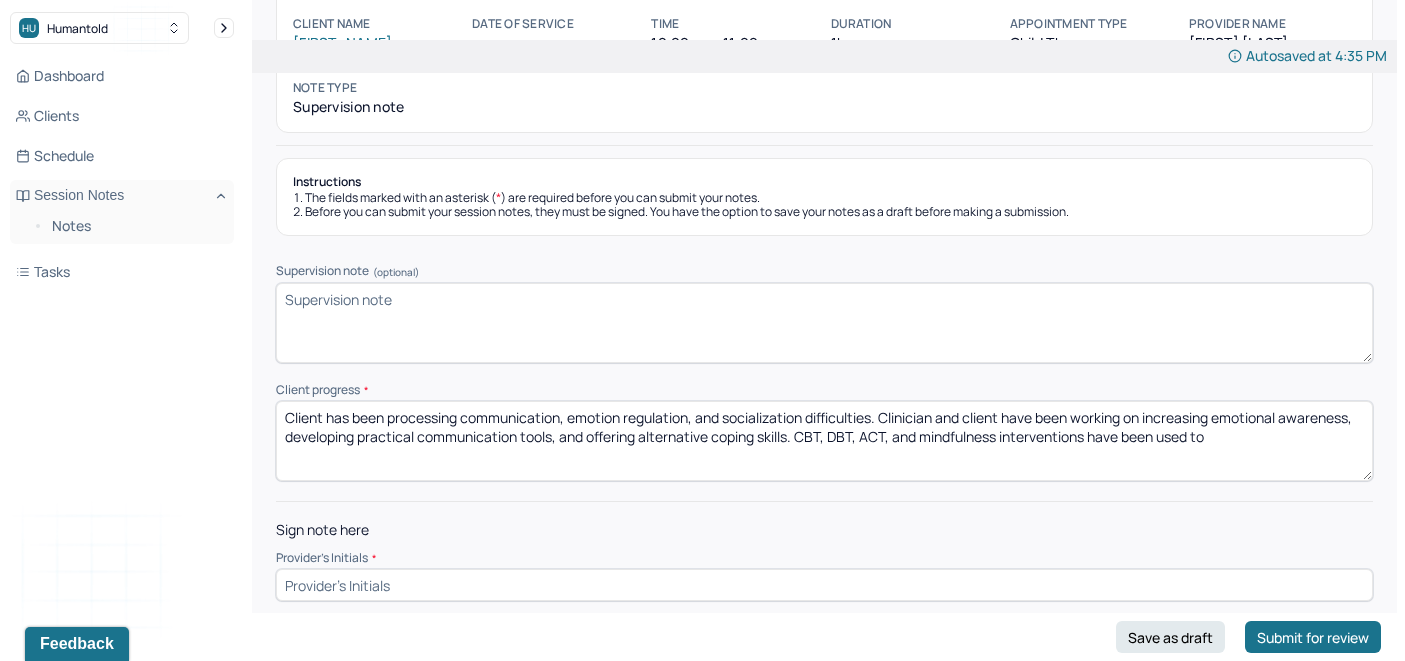 paste on "increase emotion regulation, interpersonal effectiveness, and distress tolerance skills, through a strengths-oriented lens." 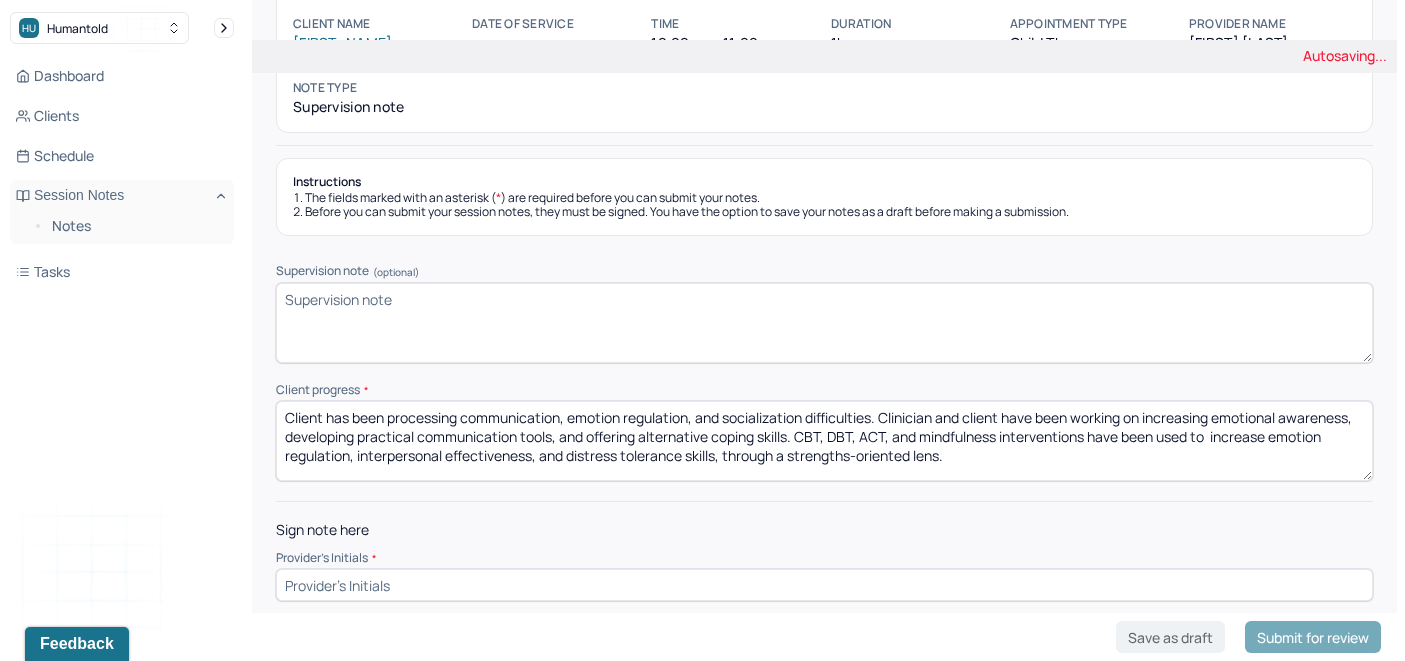 click on "Client has been processing communication, emotion regulation, and socialization difficulties. Clinician and client have been working on increasing emotional awareness, developing practical communication tools, and offering alternative coping skills. CBT, DBT, ACT, and mindfulness interventions have been used to" at bounding box center (824, 441) 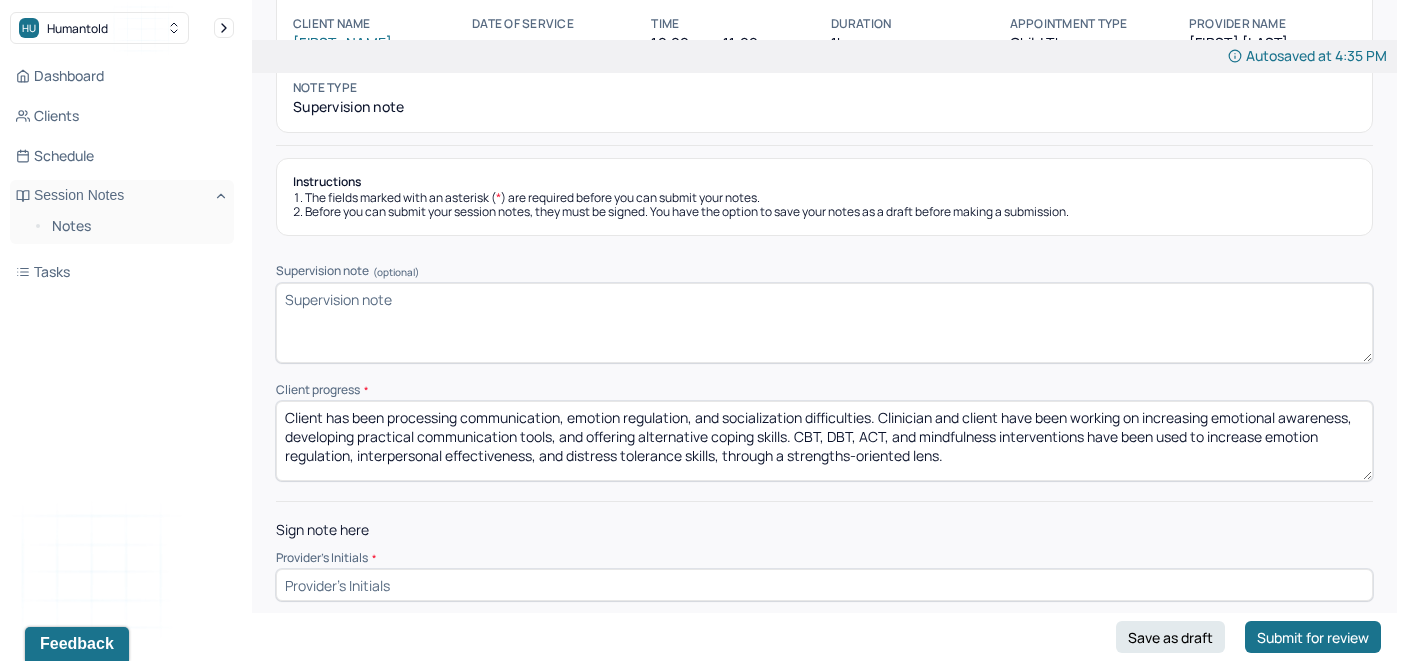 type on "Client has been processing communication, emotion regulation, and socialization difficulties. Clinician and client have been working on increasing emotional awareness, developing practical communication tools, and offering alternative coping skills. CBT, DBT, ACT, and mindfulness interventions have been used to increase emotion regulation, interpersonal effectiveness, and distress tolerance skills, through a strengths-oriented lens." 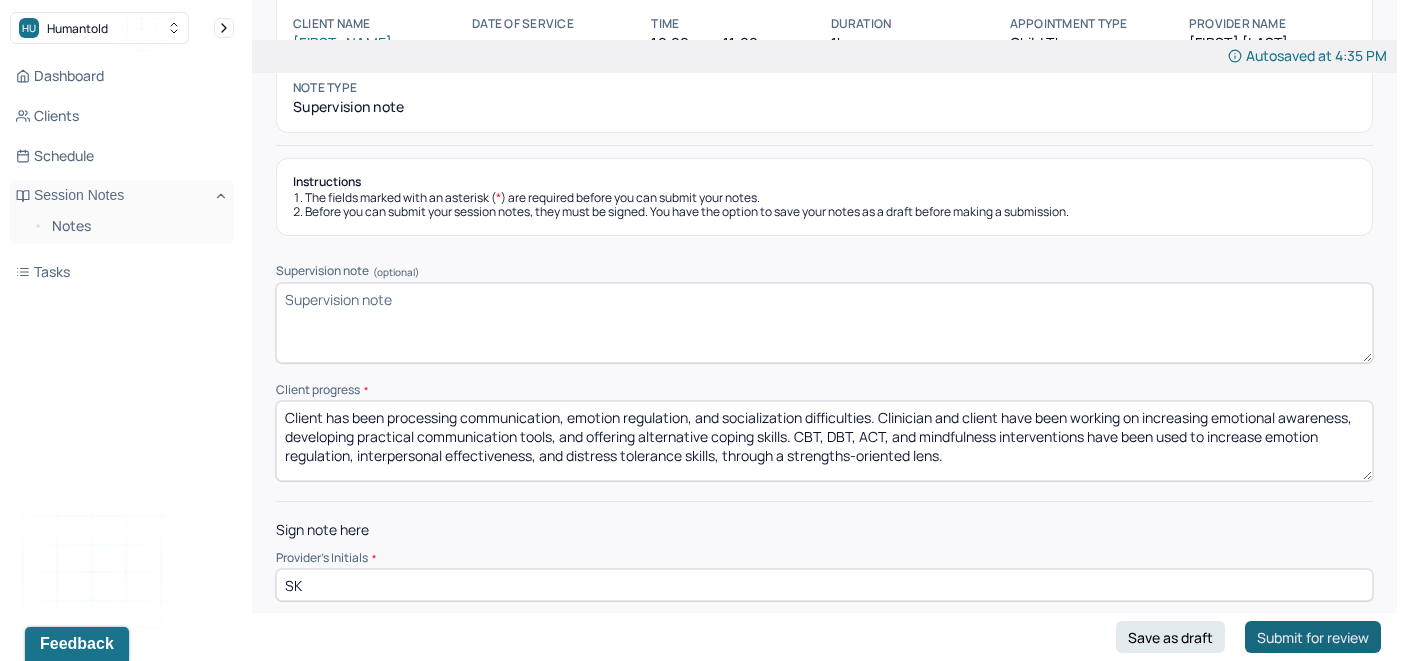type on "SK" 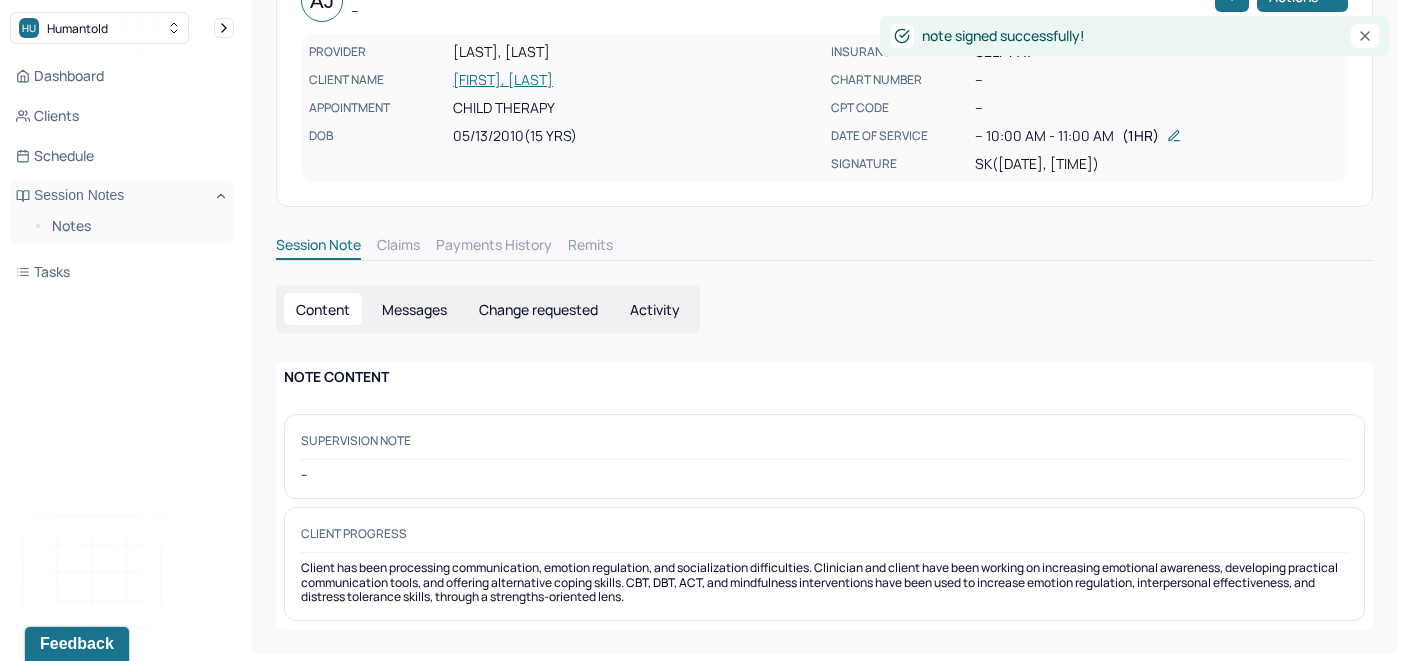scroll, scrollTop: 0, scrollLeft: 0, axis: both 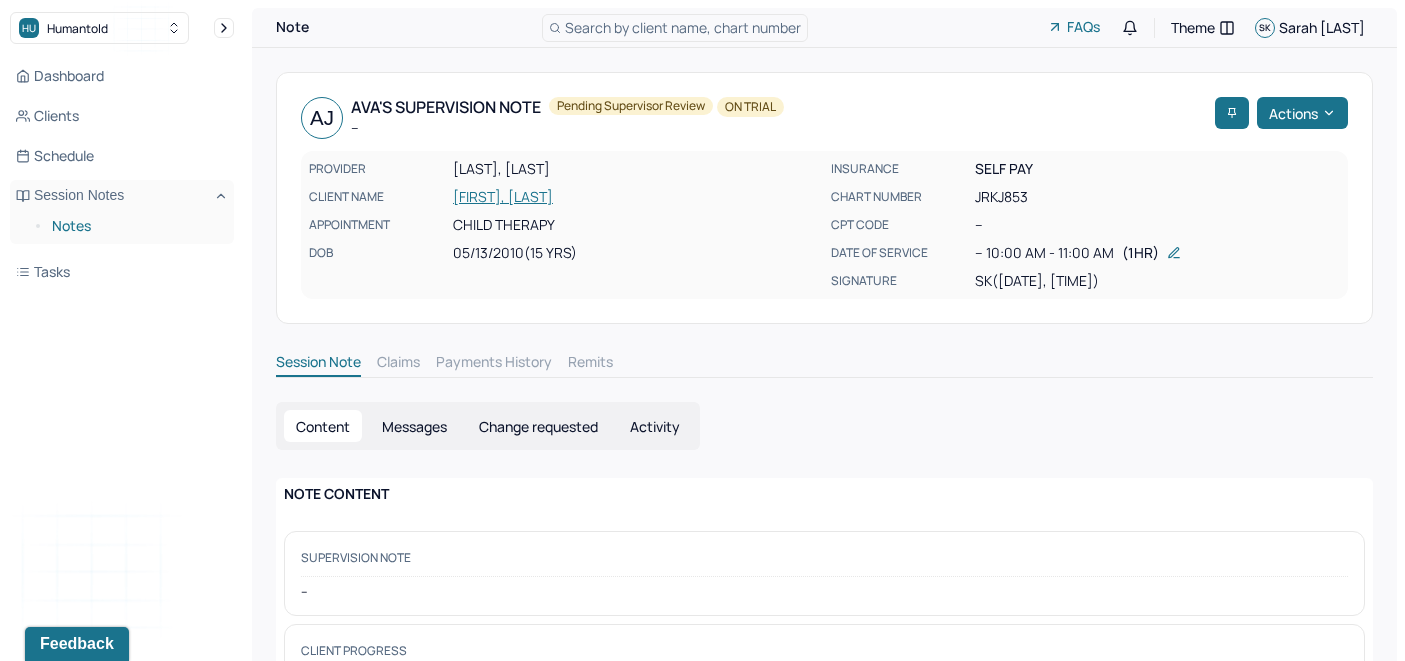 click on "Notes" at bounding box center (135, 226) 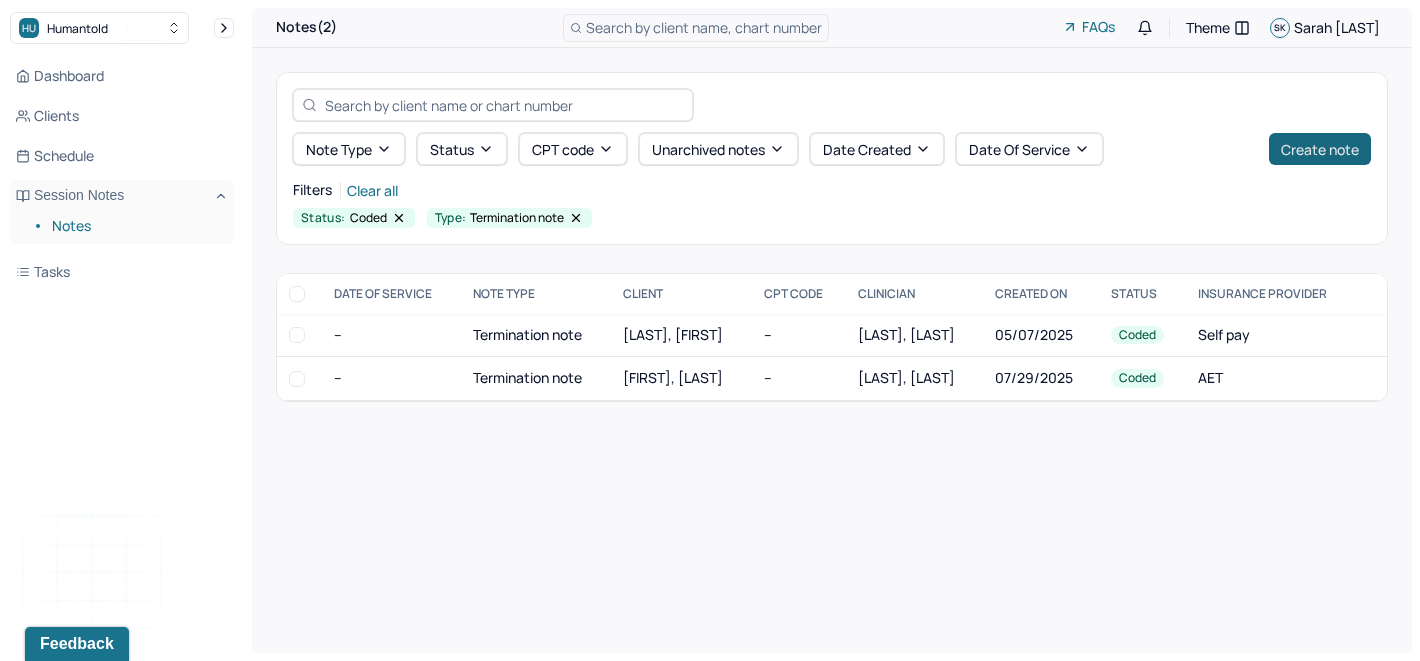 click on "Create note" at bounding box center (1320, 149) 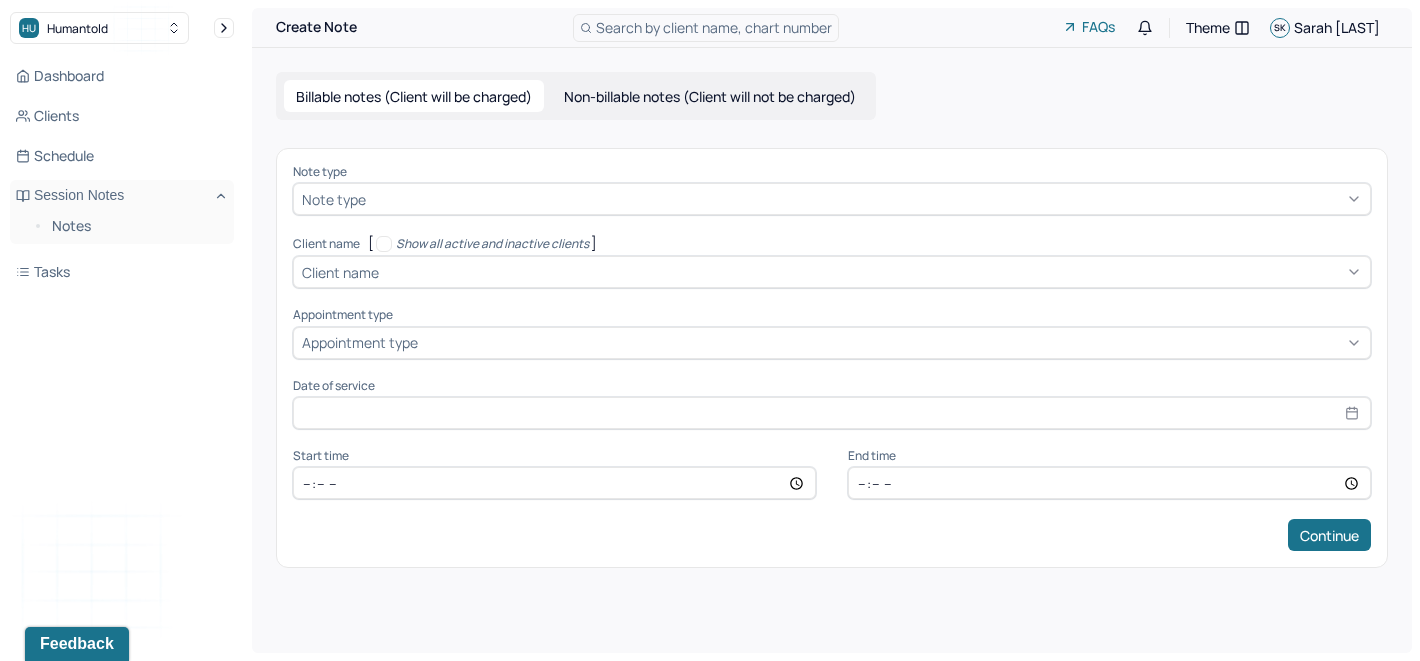 click on "Non-billable notes (Client will not be charged)" at bounding box center (710, 96) 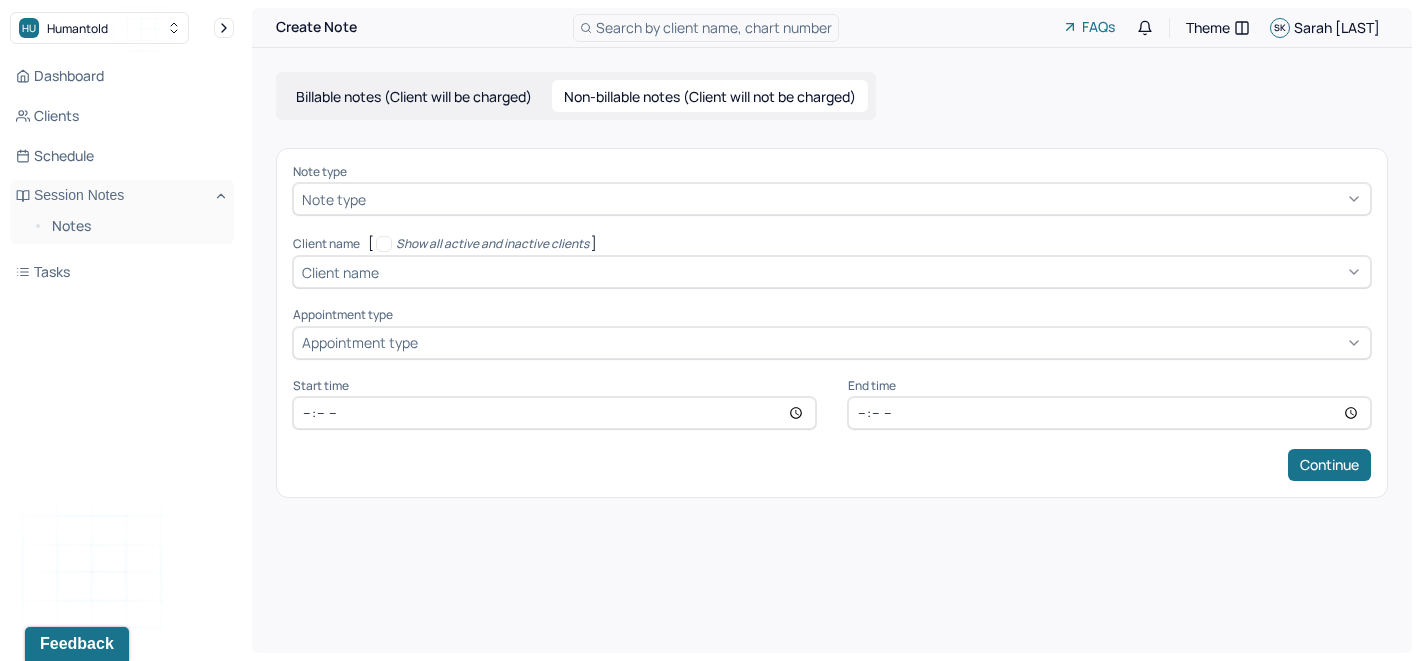 click at bounding box center (866, 199) 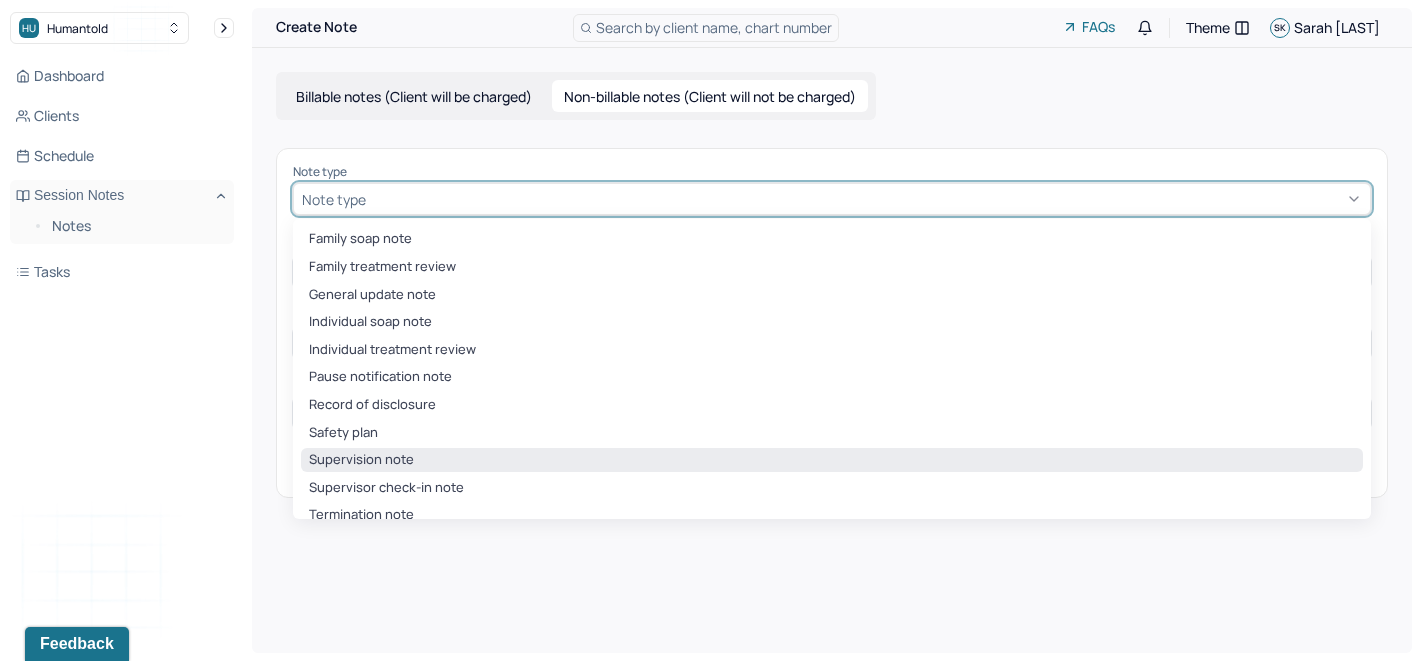 click on "Supervision note" at bounding box center (832, 460) 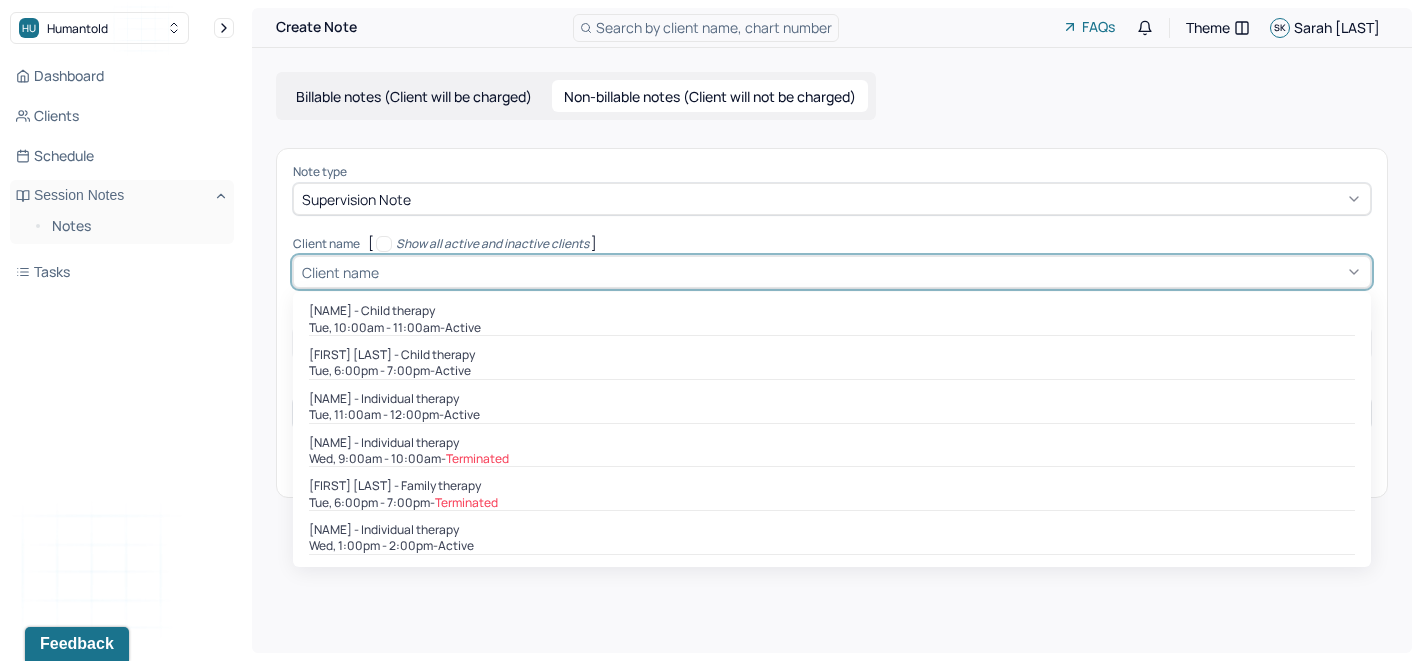 click at bounding box center [872, 272] 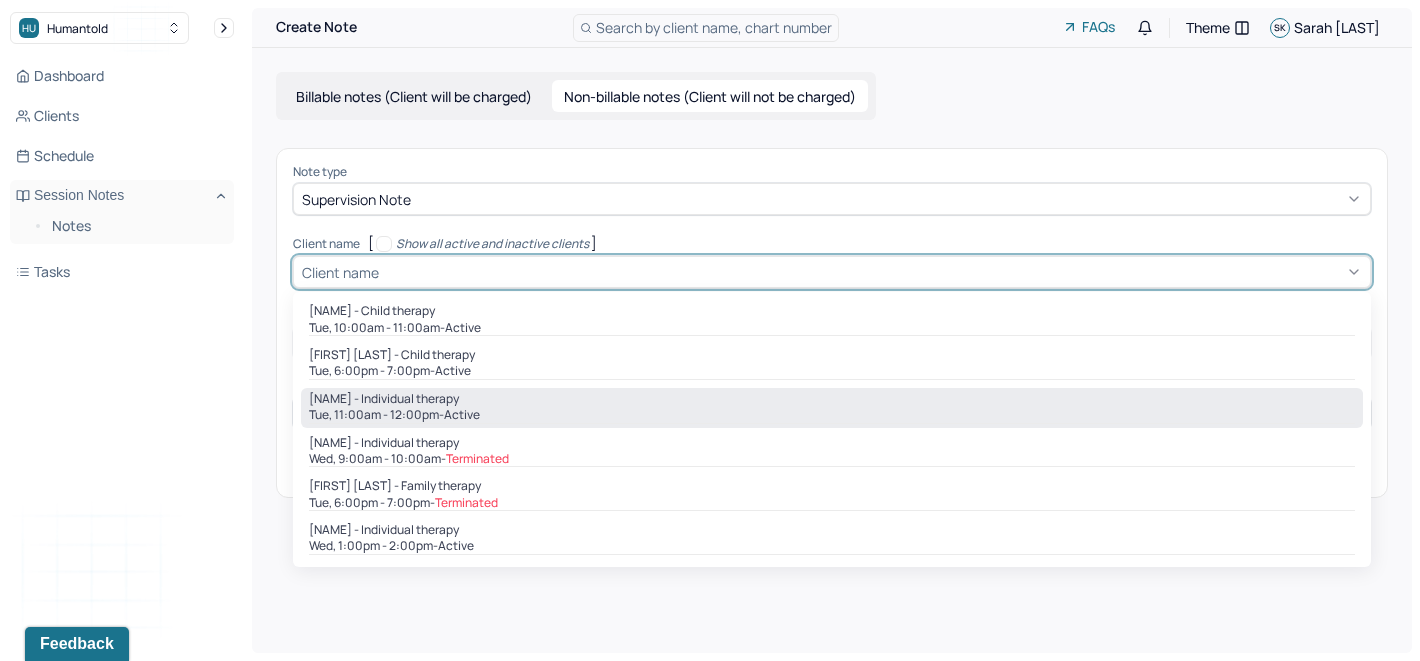 click on "[NAME] - Individual therapy" at bounding box center (384, 399) 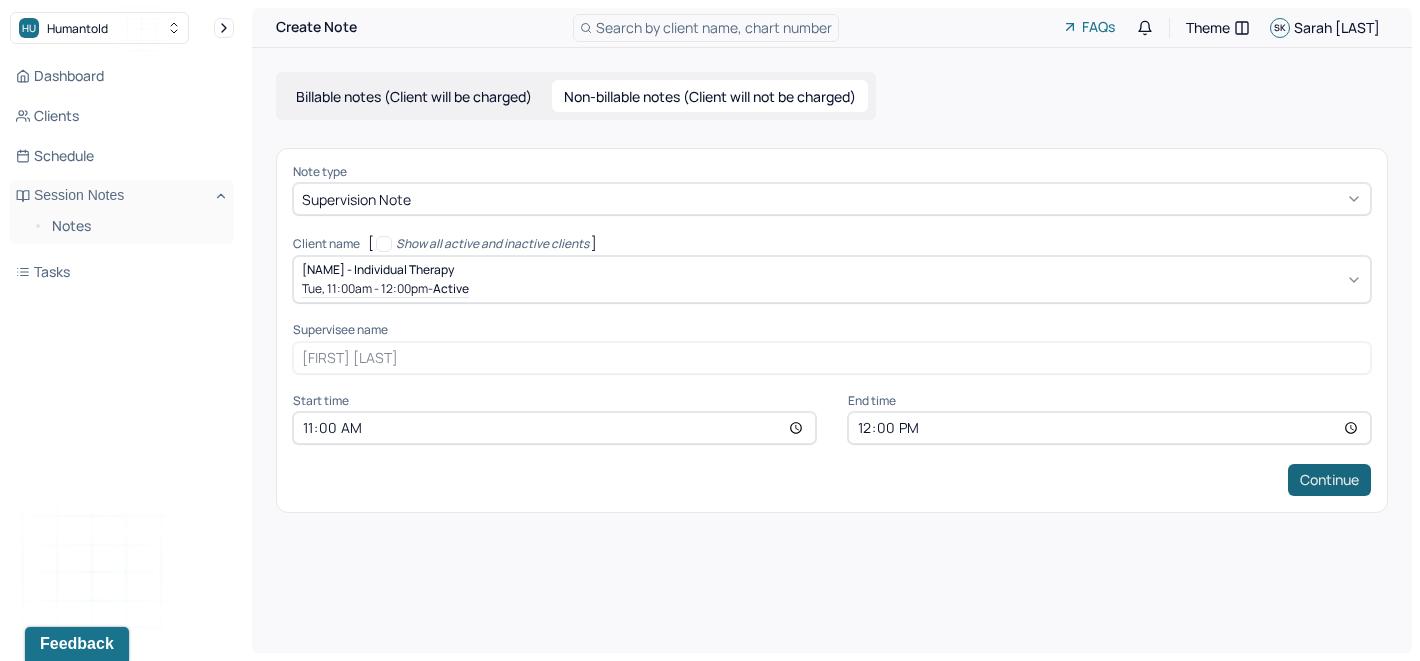 click on "Continue" at bounding box center (1329, 480) 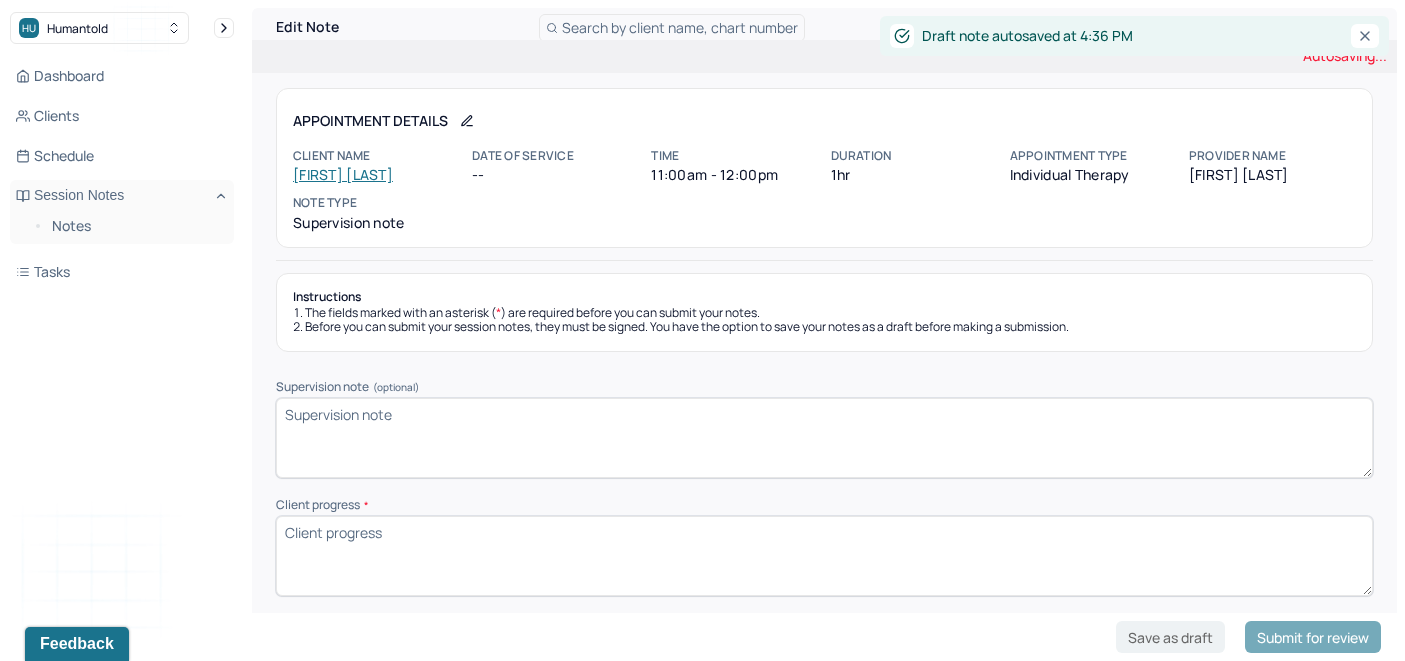 click on "Client progress *" at bounding box center (824, 556) 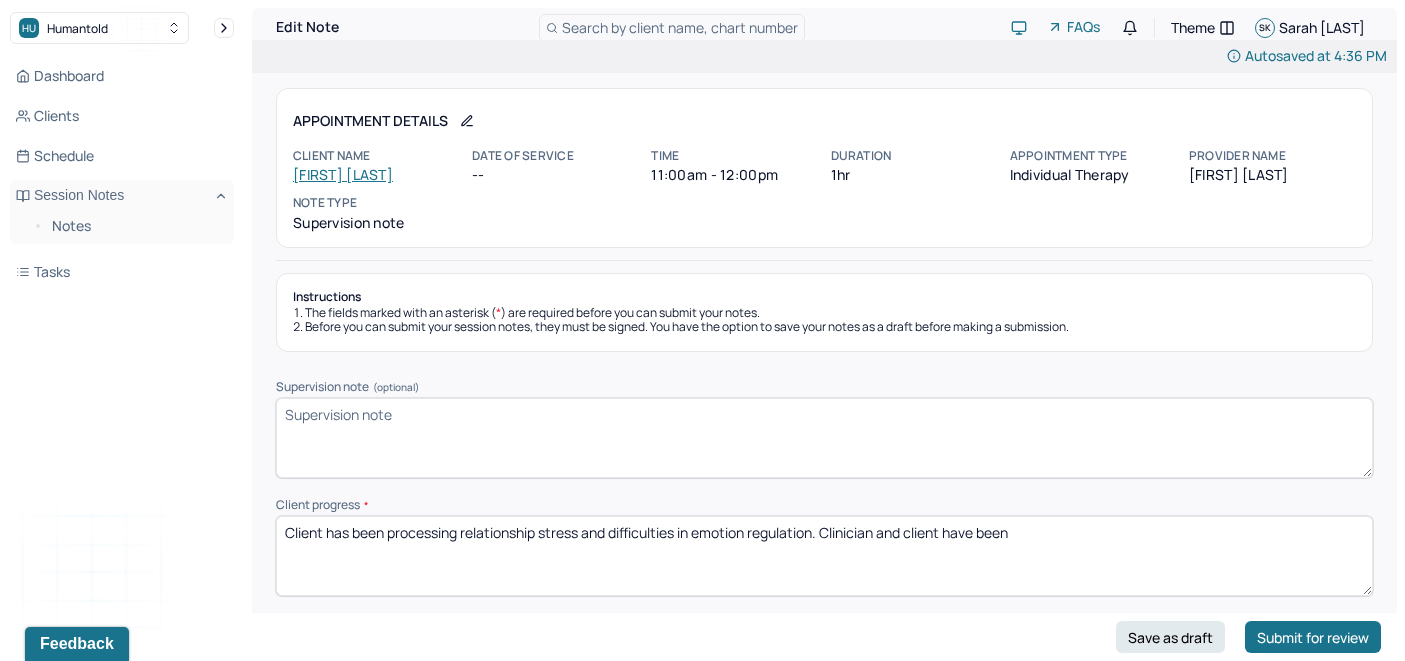 drag, startPoint x: 834, startPoint y: 535, endPoint x: 1077, endPoint y: 603, distance: 252.3351 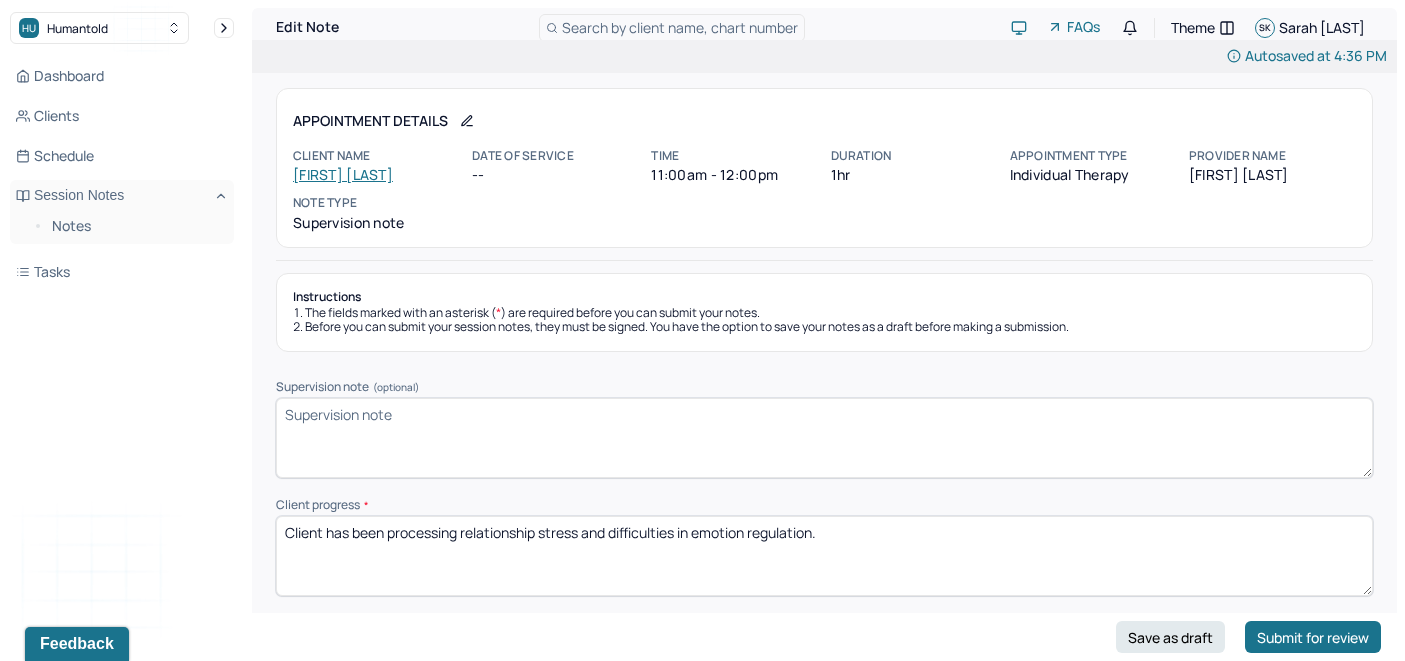 paste on "Clinician and client have been working to increase emotional awareness, accept difficult emotions without judgment, and develop additional coping skills. CBT, ACT, DBT, and mindfulness interventions have been used to increase emotion regulation, interpersonal effectiveness, and distress tolerance skills, through a strengths-oriented lens." 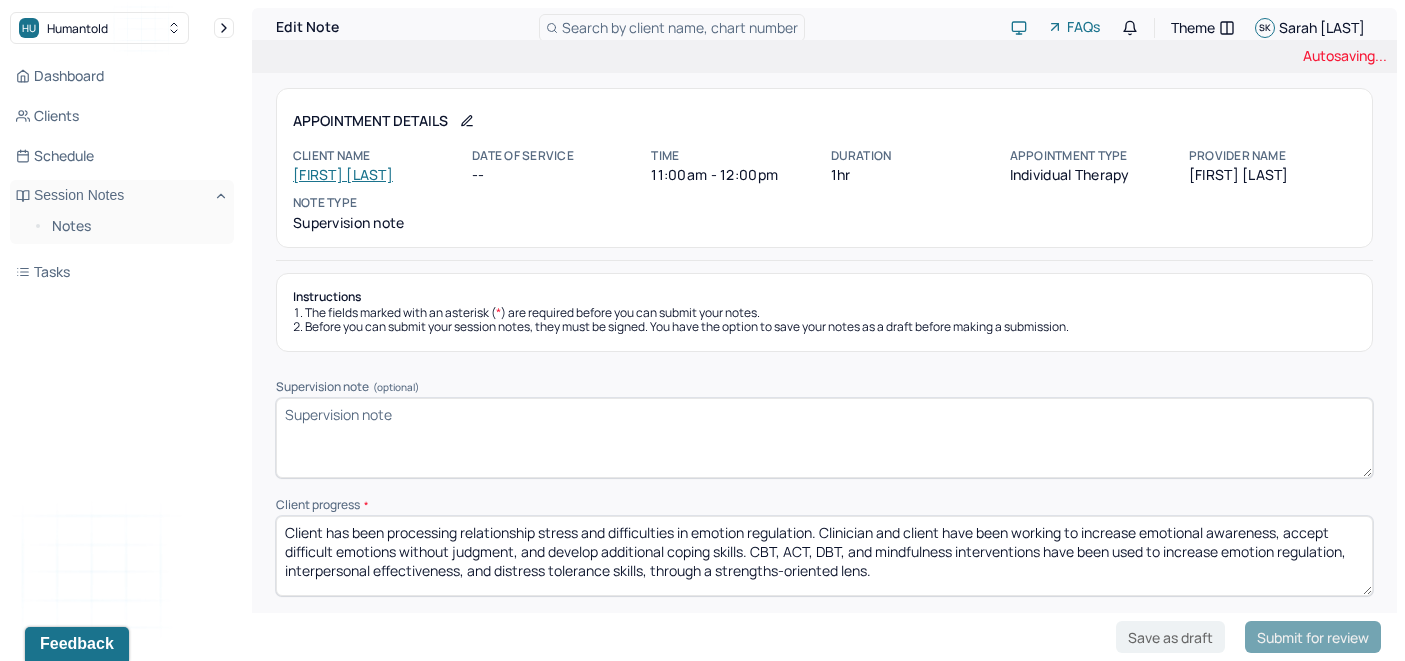 scroll, scrollTop: 0, scrollLeft: 0, axis: both 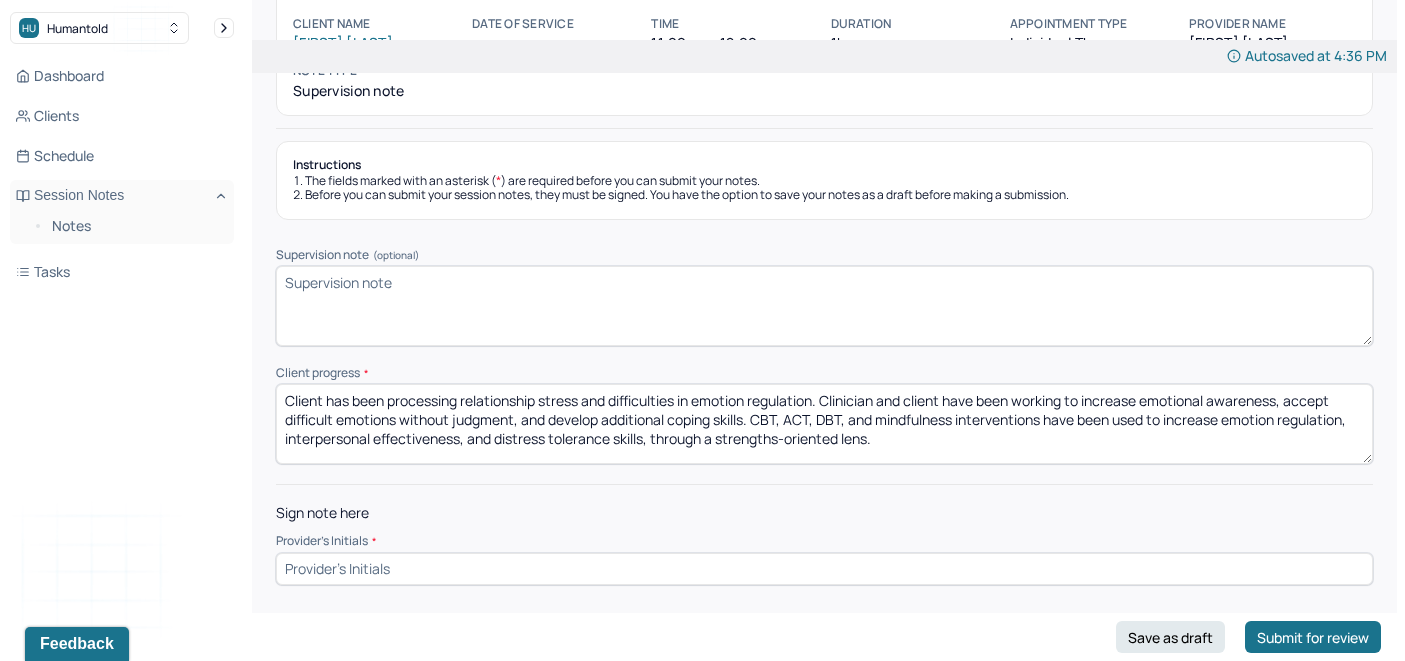 type on "Client has been processing relationship stress and difficulties in emotion regulation. Clinician and client have been working to increase emotional awareness, accept difficult emotions without judgment, and develop additional coping skills. CBT, ACT, DBT, and mindfulness interventions have been used to increase emotion regulation, interpersonal effectiveness, and distress tolerance skills, through a strengths-oriented lens." 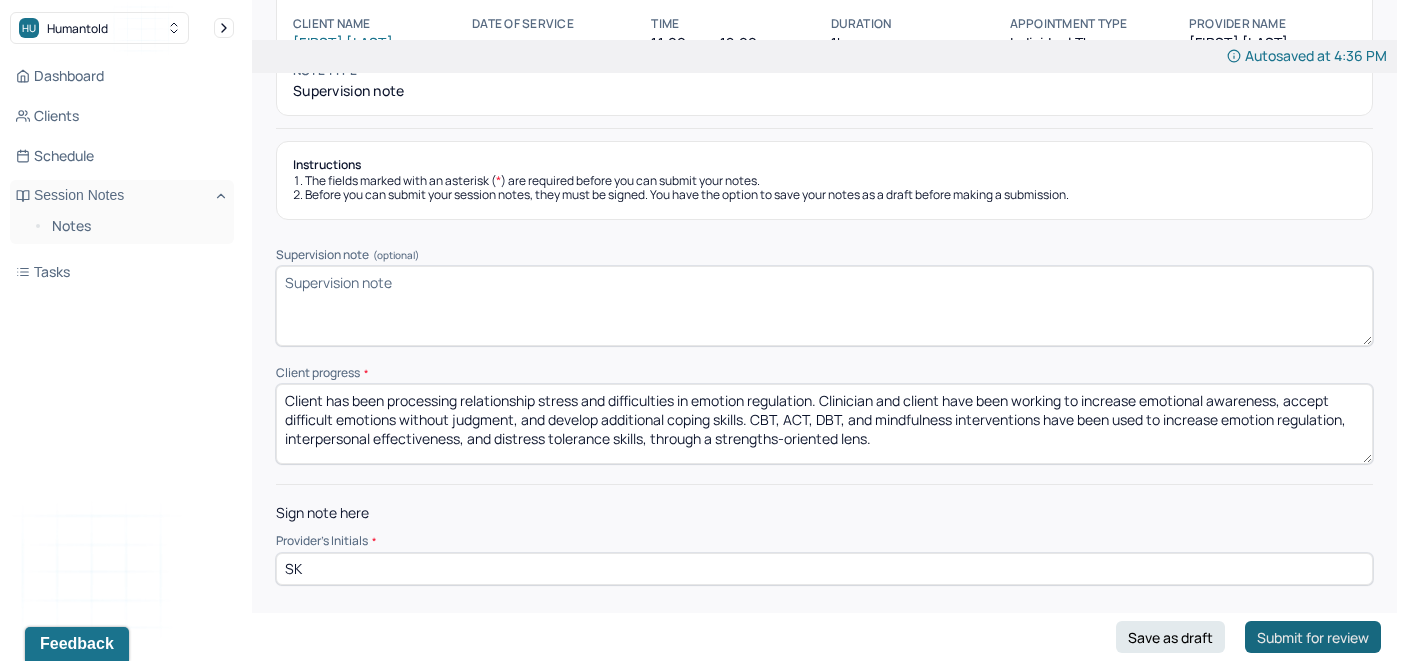 type on "SK" 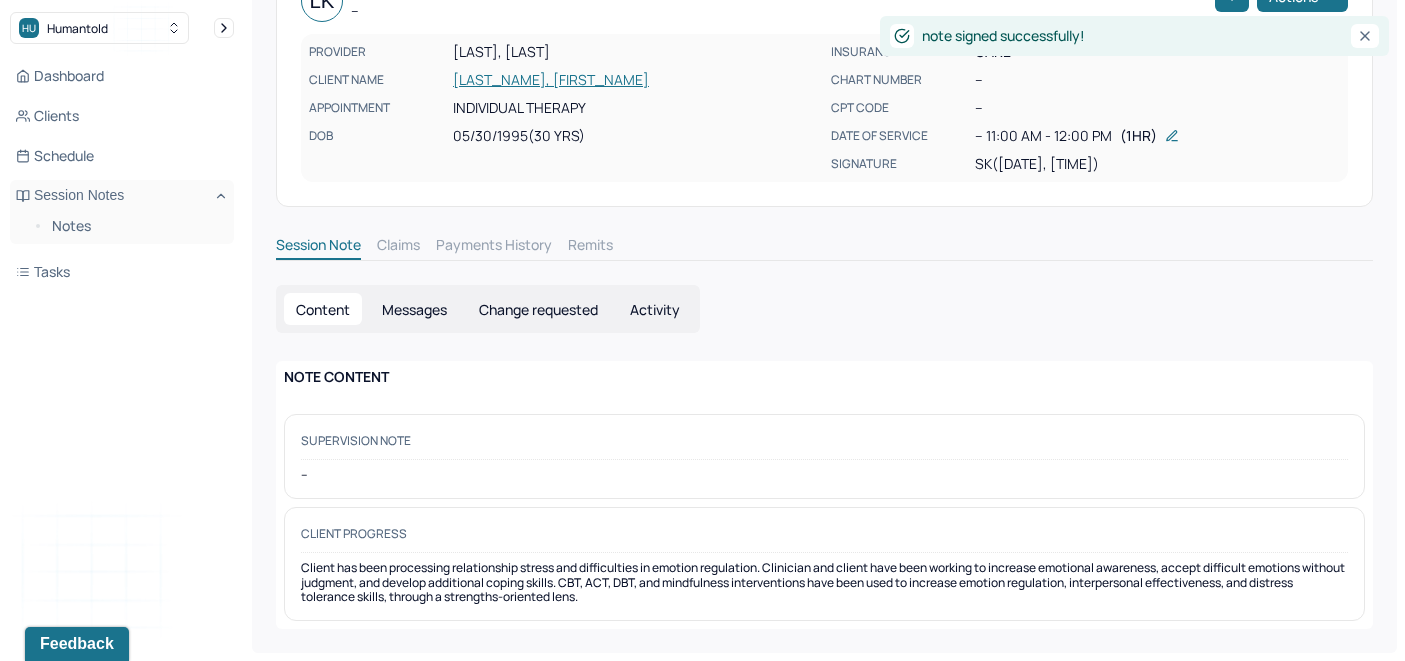 scroll, scrollTop: 0, scrollLeft: 0, axis: both 